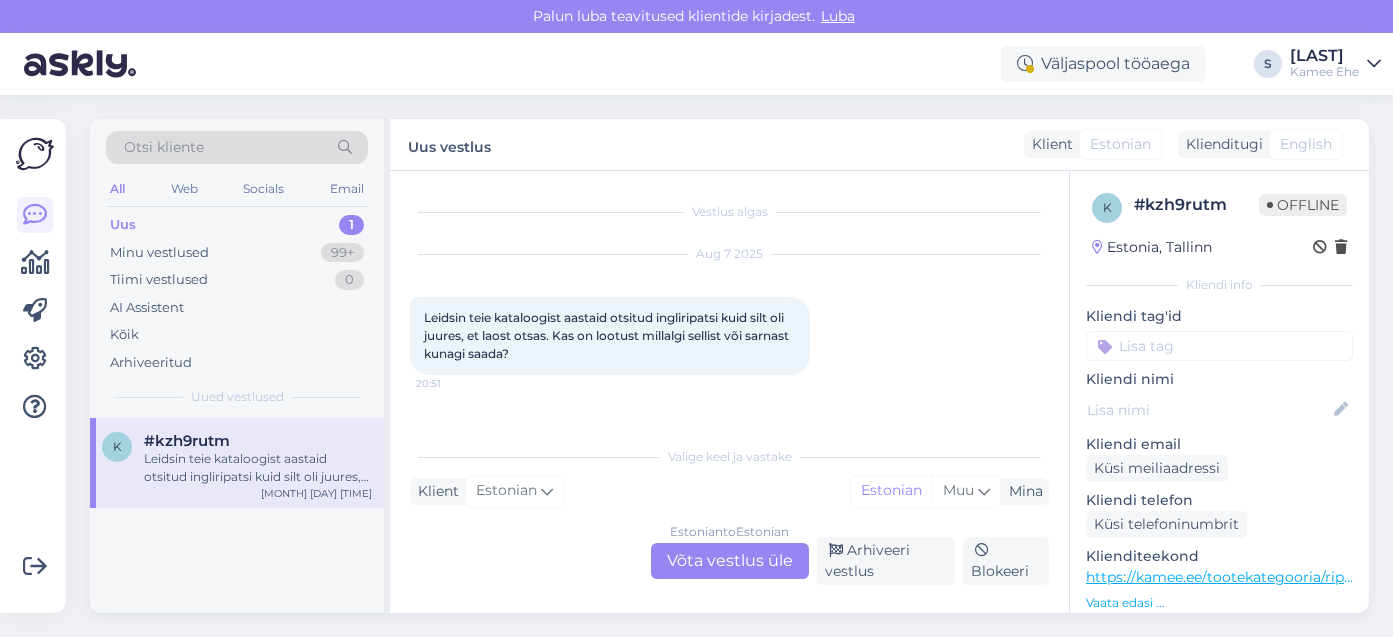 scroll, scrollTop: 0, scrollLeft: 0, axis: both 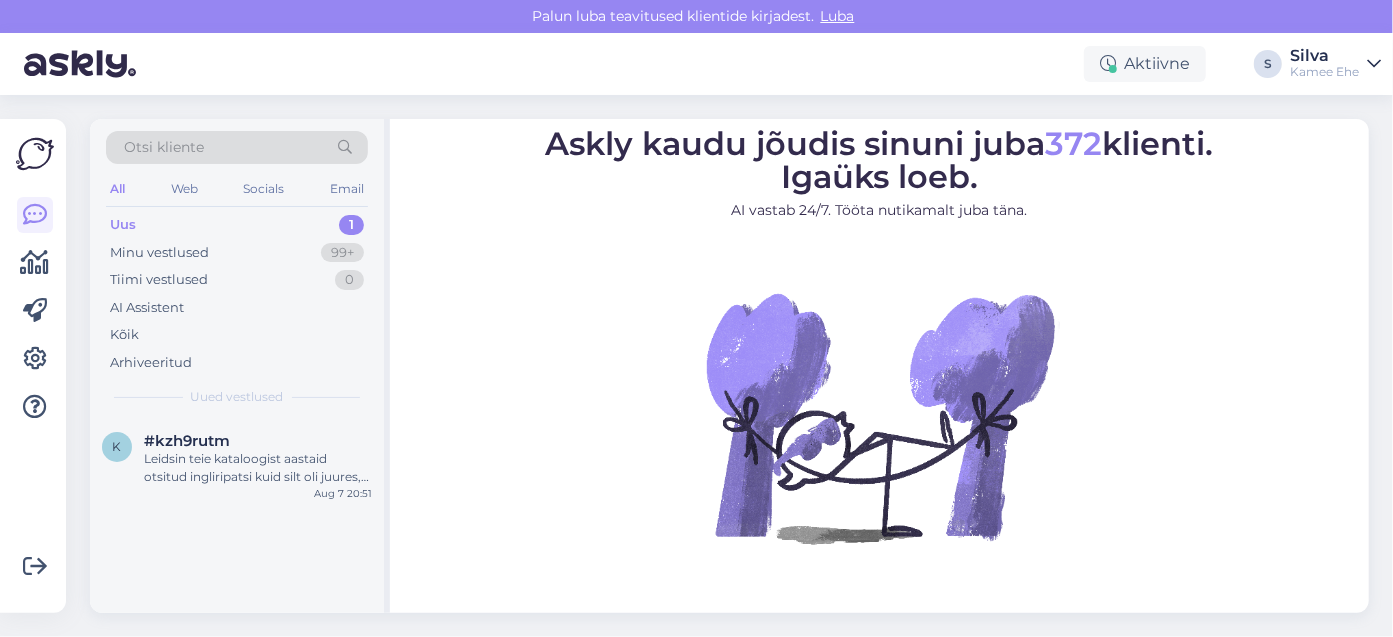 click on "Uus" at bounding box center [123, 225] 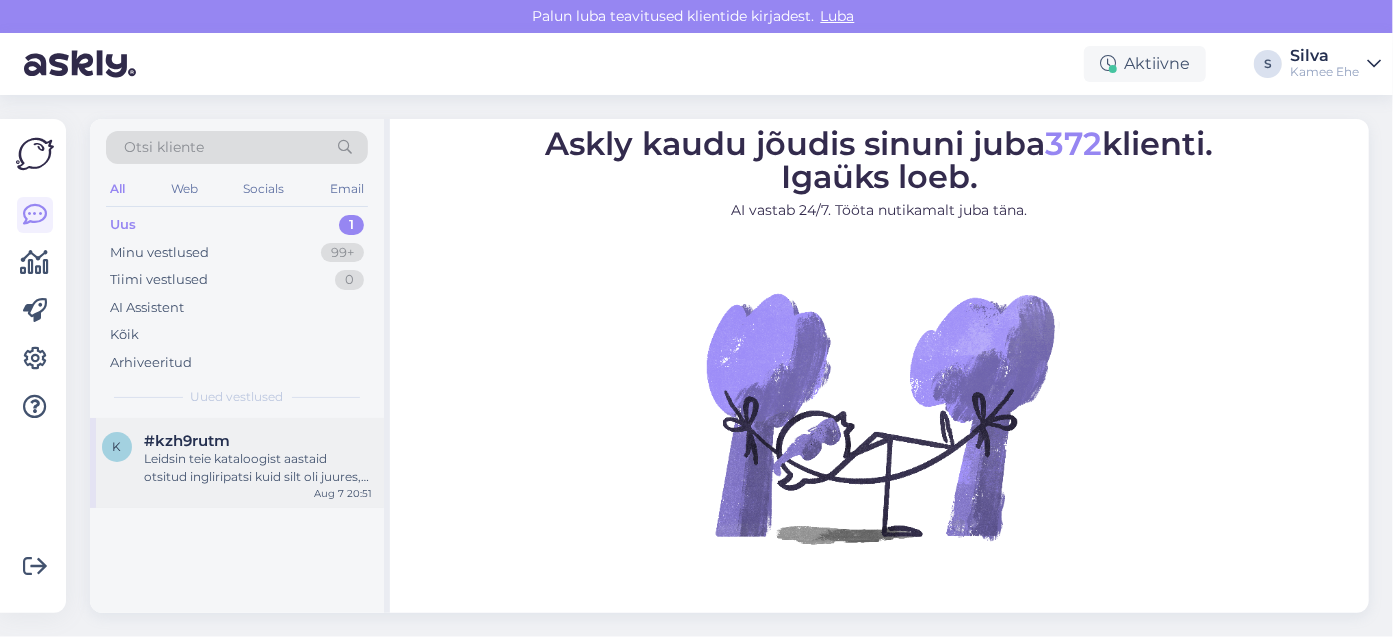 drag, startPoint x: 187, startPoint y: 466, endPoint x: 293, endPoint y: 450, distance: 107.200745 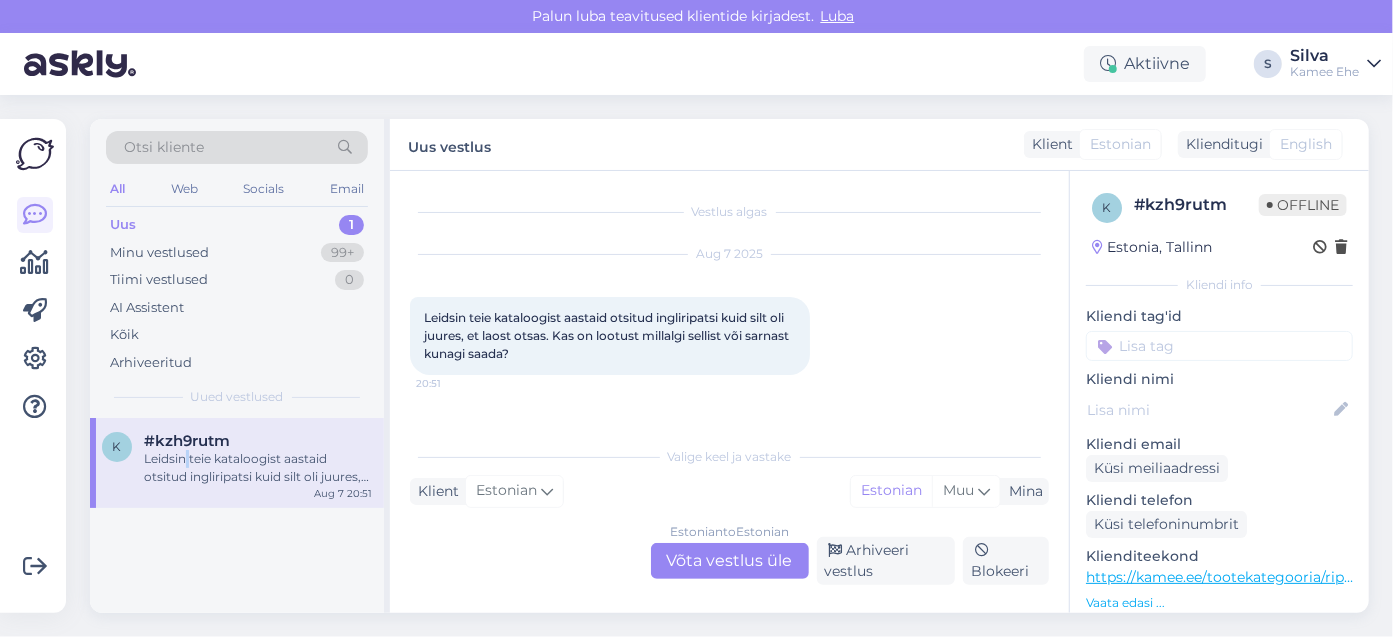 scroll, scrollTop: 42, scrollLeft: 0, axis: vertical 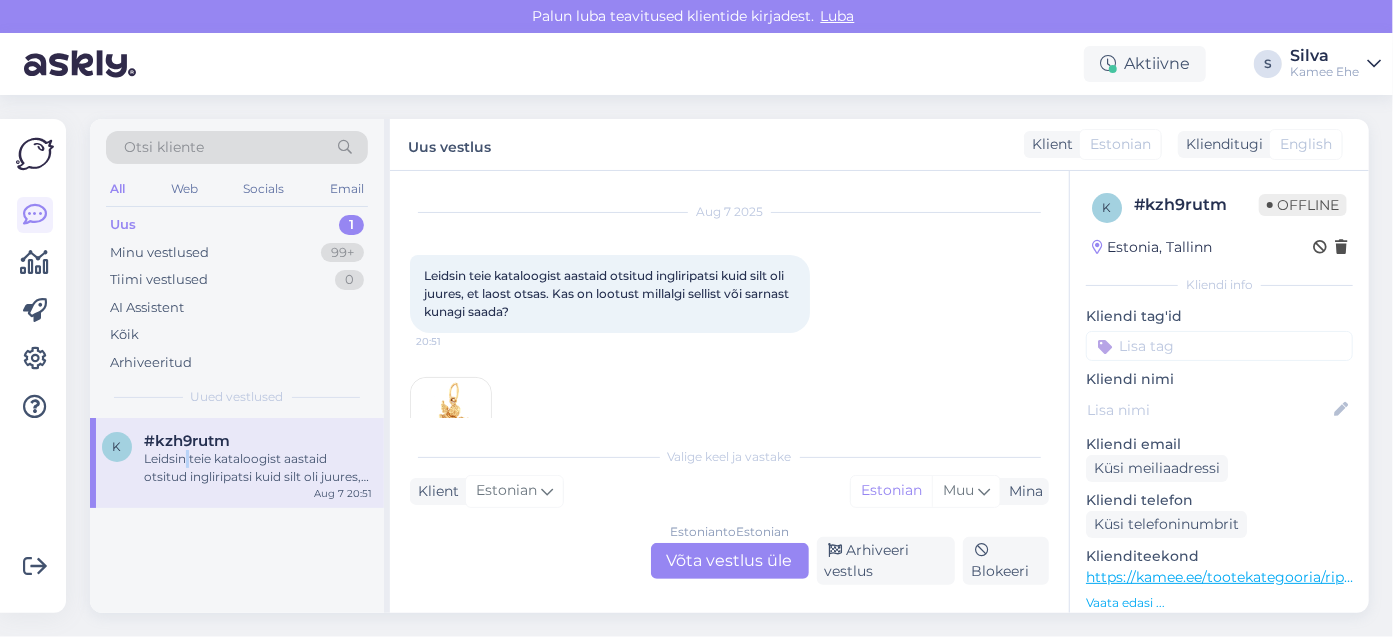 click at bounding box center [451, 418] 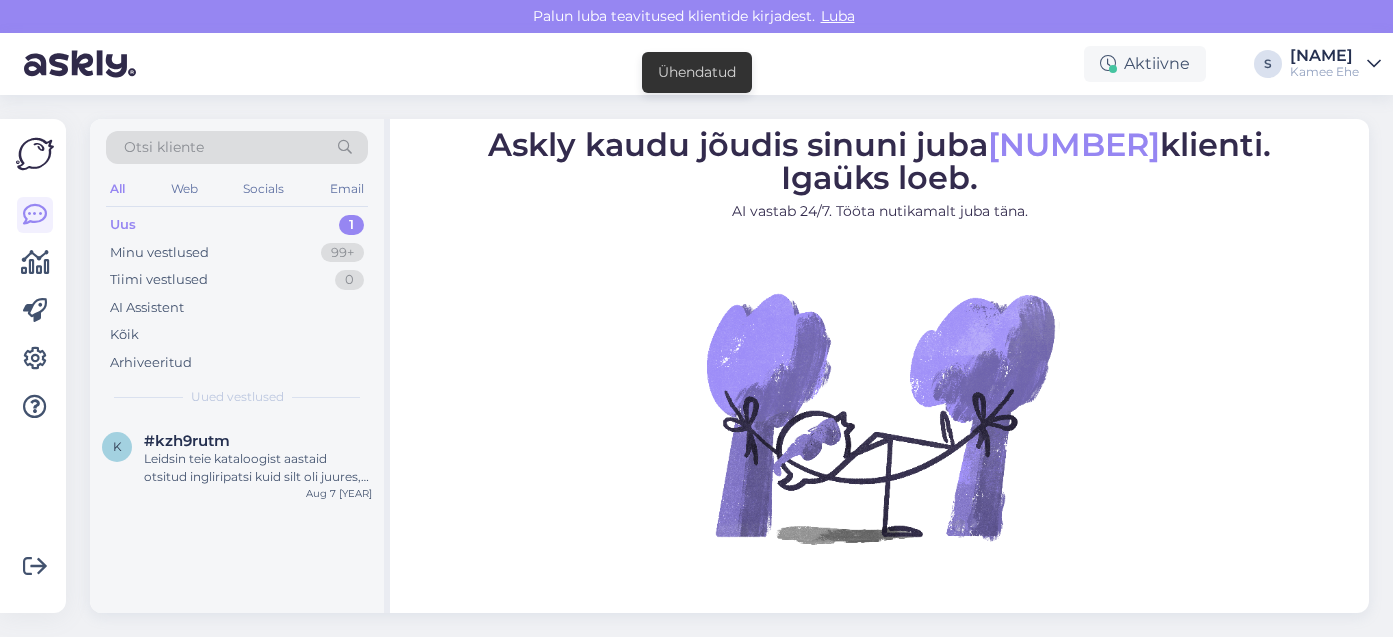 scroll, scrollTop: 0, scrollLeft: 0, axis: both 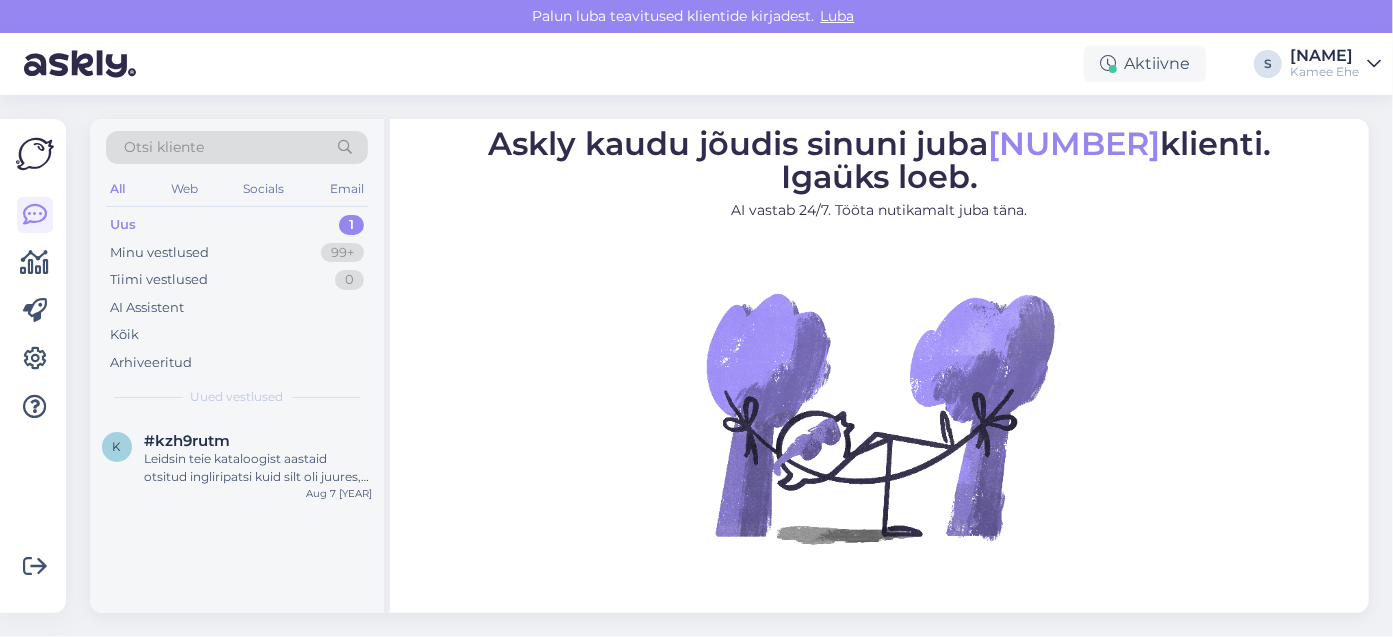 click on "Uus" at bounding box center [123, 225] 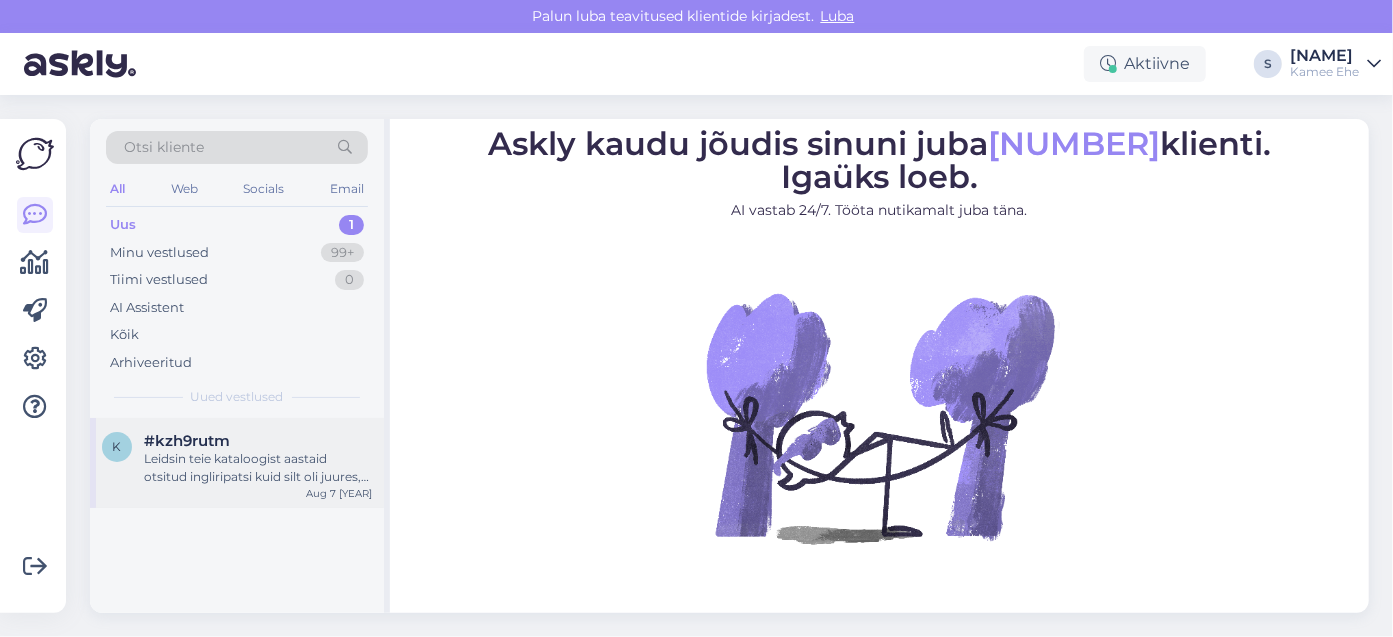 click on "Leidsin teie kataloogist aastaid otsitud ingliripatsi kuid silt oli juures, et laost otsas. Kas on lootust millalgi sellist või sarnast kunagi saada?" at bounding box center [258, 468] 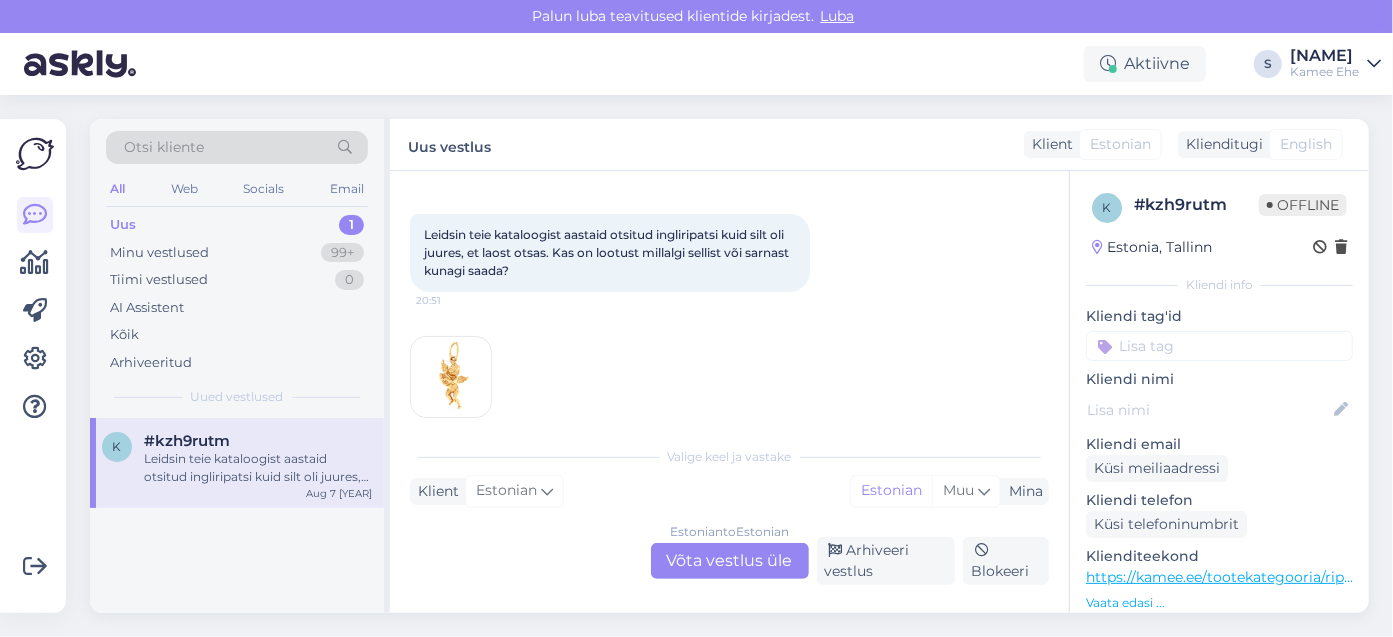 scroll, scrollTop: 105, scrollLeft: 0, axis: vertical 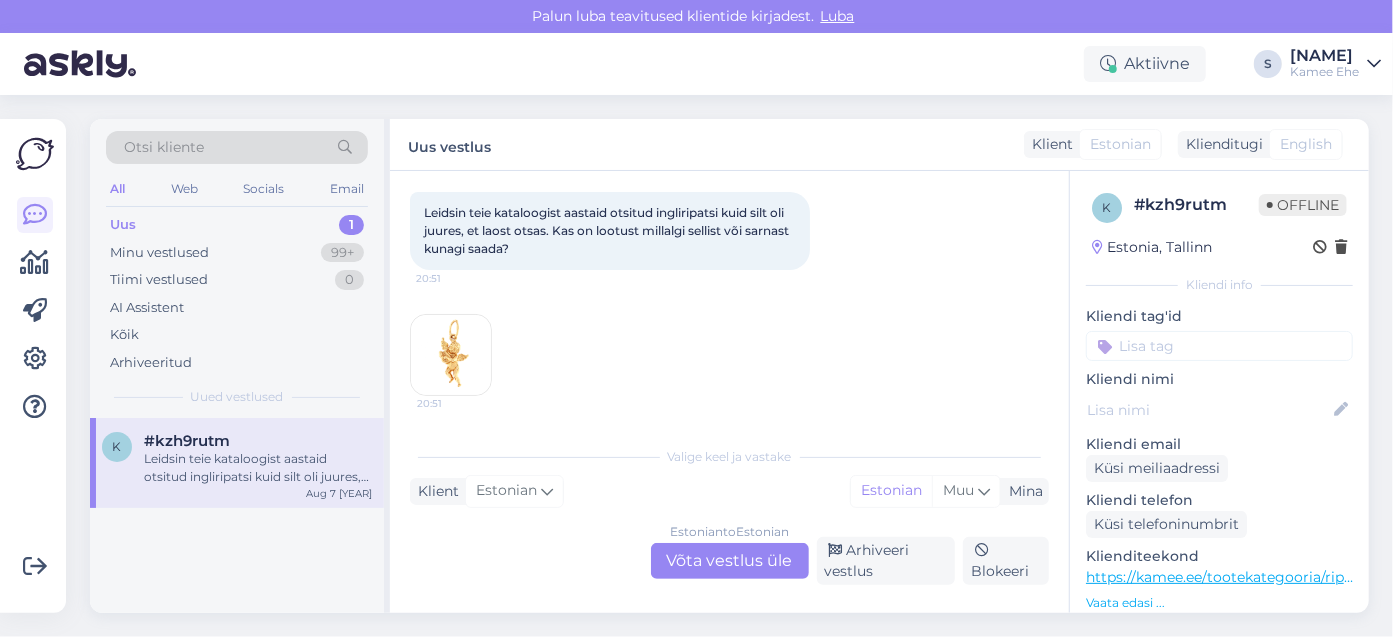 drag, startPoint x: 721, startPoint y: 551, endPoint x: 656, endPoint y: 510, distance: 76.8505 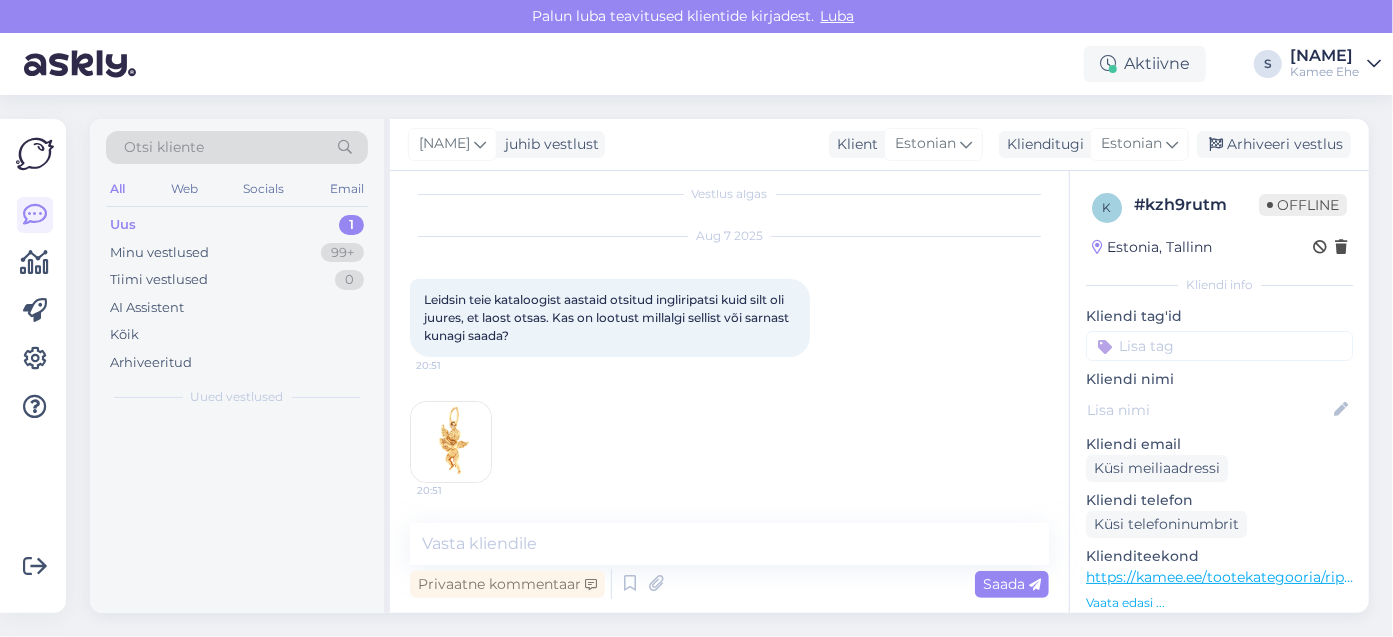 scroll, scrollTop: 18, scrollLeft: 0, axis: vertical 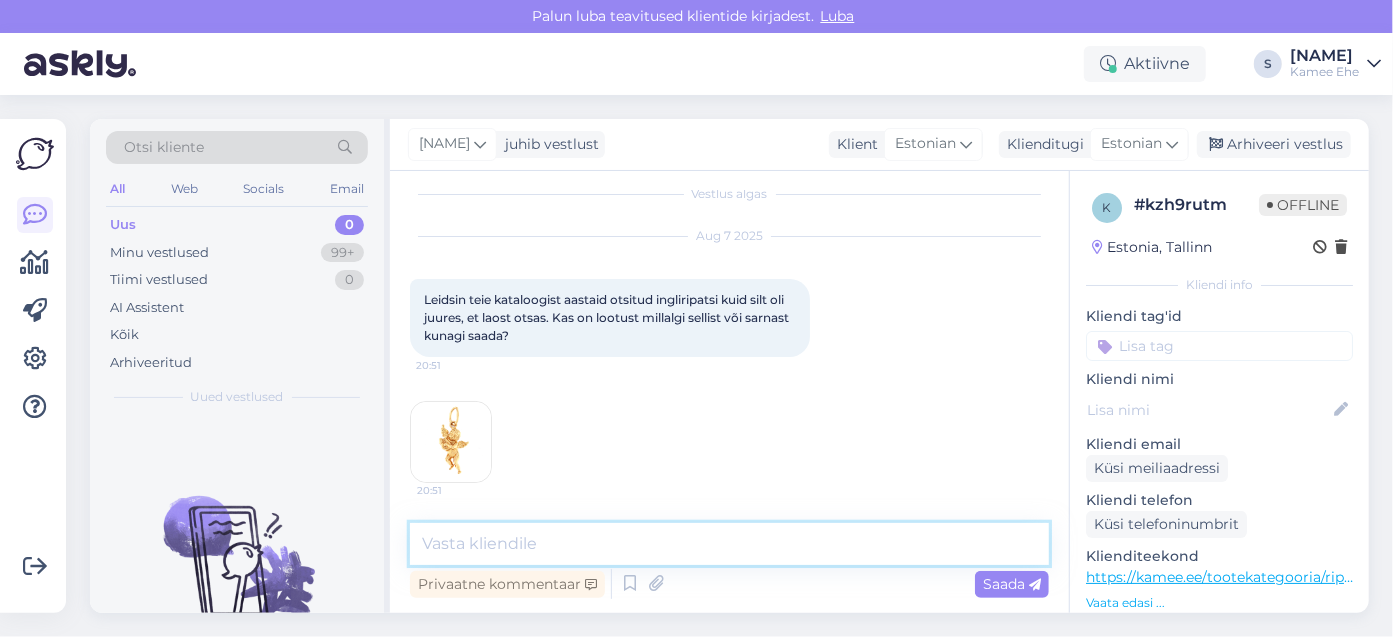 drag, startPoint x: 454, startPoint y: 549, endPoint x: 979, endPoint y: 502, distance: 527.0996 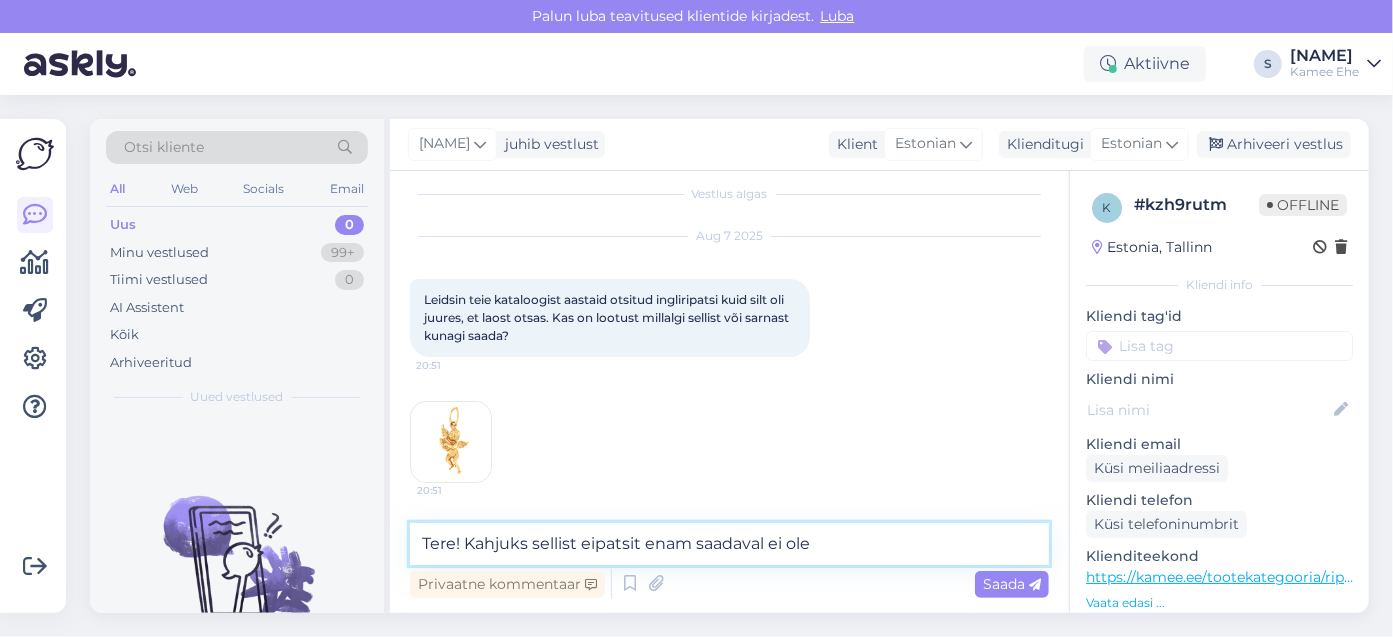 click on "Tere! Kahjuks sellist eipatsit enam saadaval ei ole" at bounding box center [729, 544] 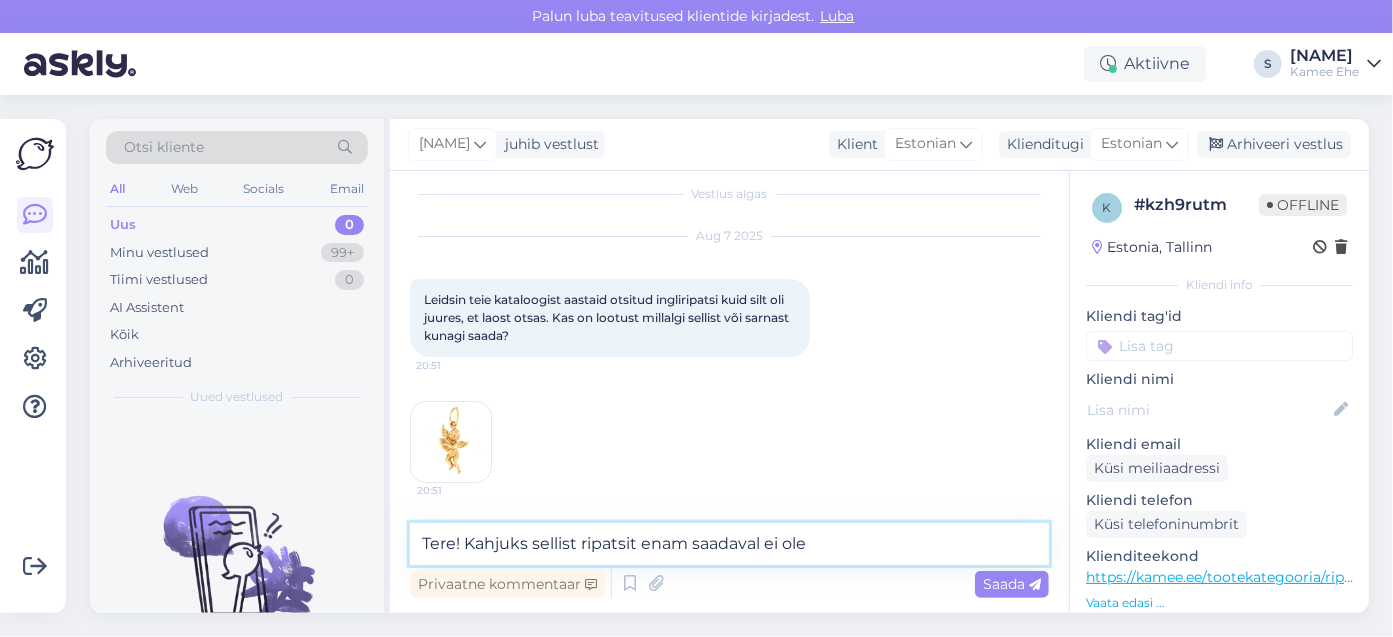 click on "Tere! Kahjuks sellist ripatsit enam saadaval ei ole" at bounding box center (729, 544) 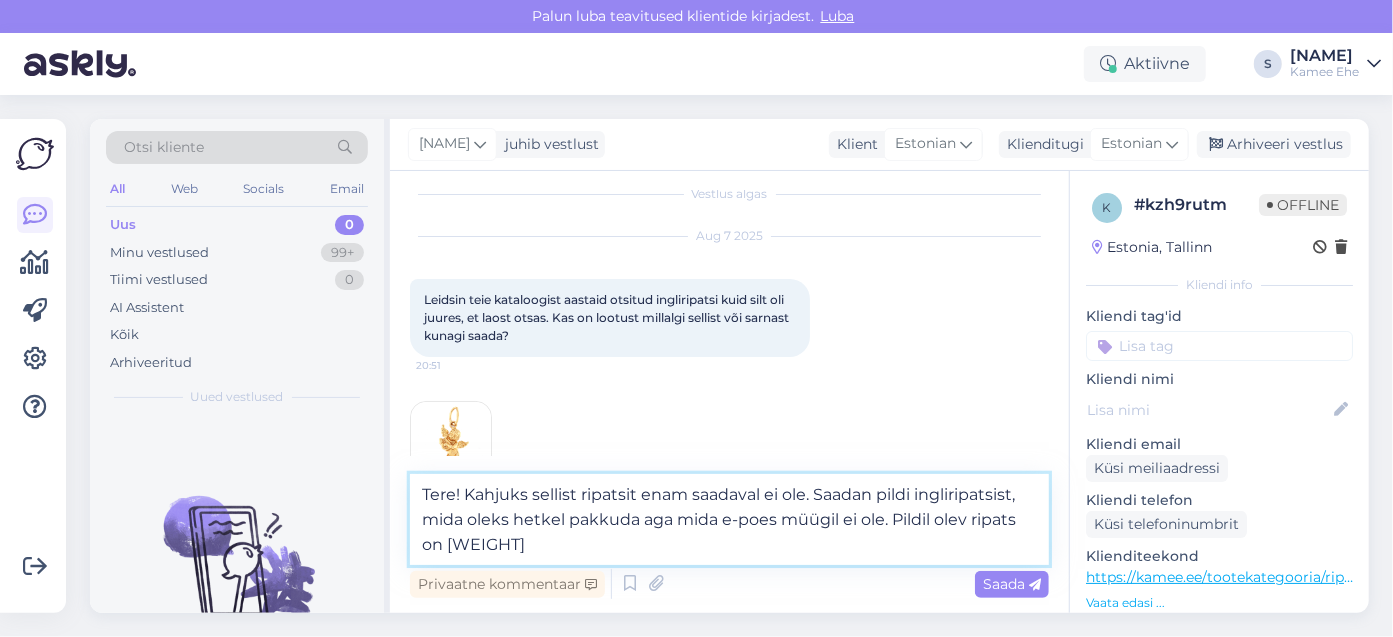 click on "Tere! Kahjuks sellist ripatsit enam saadaval ei ole. Saadan pildi ingliripatsist, mida oleks hetkel pakkuda aga mida e-poes müügil ei ole. Pildil olev ripats on [WEIGHT]" at bounding box center (729, 519) 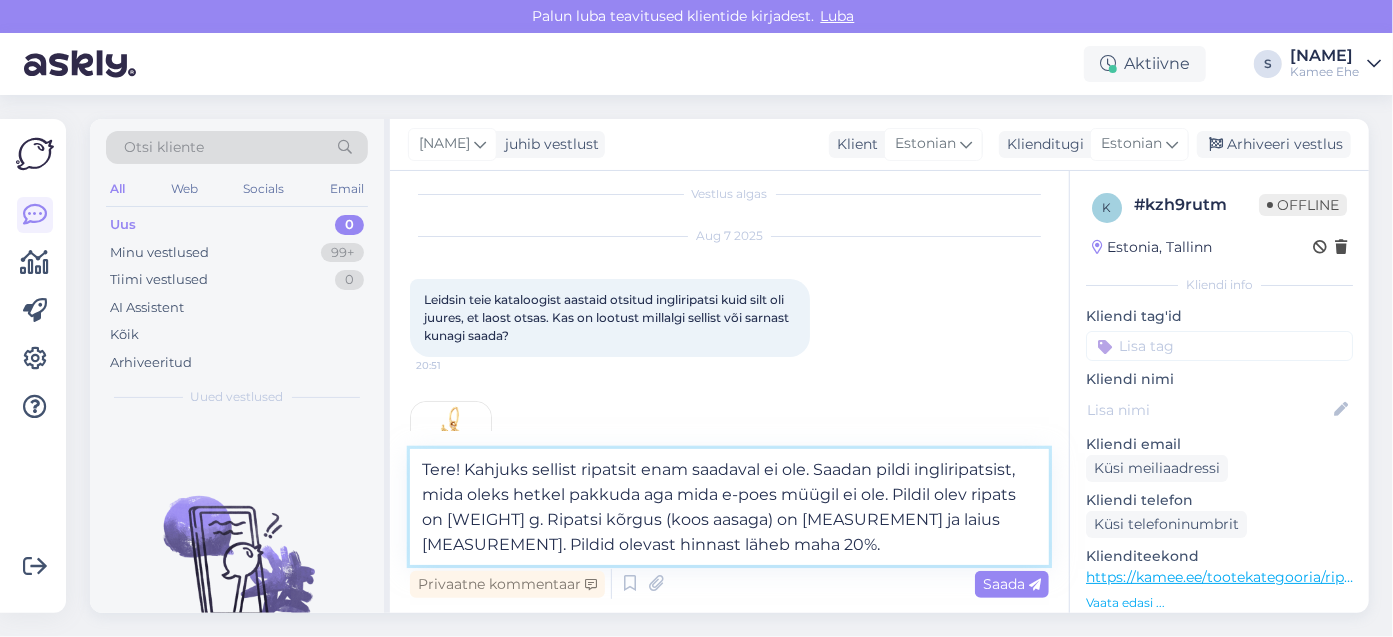 click on "Tere! Kahjuks sellist ripatsit enam saadaval ei ole. Saadan pildi ingliripatsist, mida oleks hetkel pakkuda aga mida e-poes müügil ei ole. Pildil olev ripats on [WEIGHT] g. Ripatsi kõrgus (koos aasaga) on [MEASUREMENT] ja laius [MEASUREMENT]. Pildid olevast hinnast läheb maha 20%." at bounding box center (729, 507) 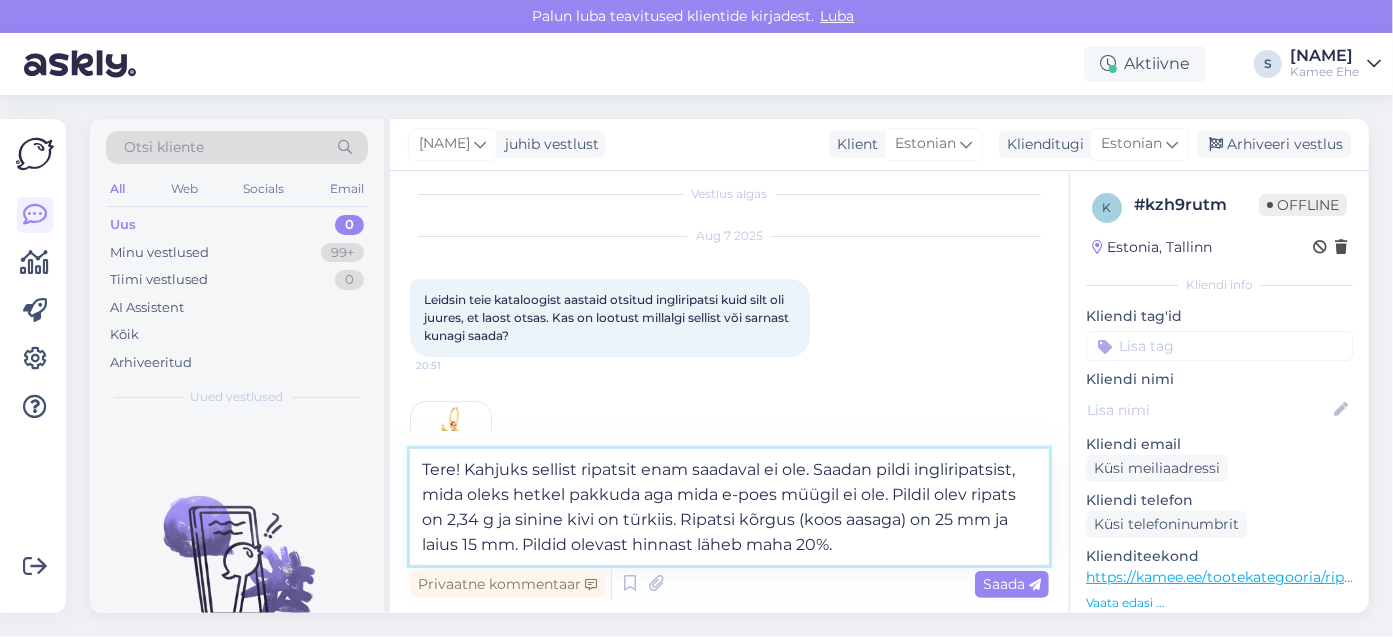 click on "Tere! Kahjuks sellist ripatsit enam saadaval ei ole. Saadan pildi ingliripatsist, mida oleks hetkel pakkuda aga mida e-poes müügil ei ole. Pildil olev ripats on 2,34 g ja sinine kivi on türkiis. Ripatsi kõrgus (koos aasaga) on 25 mm ja laius 15 mm. Pildid olevast hinnast läheb maha 20%." at bounding box center [729, 507] 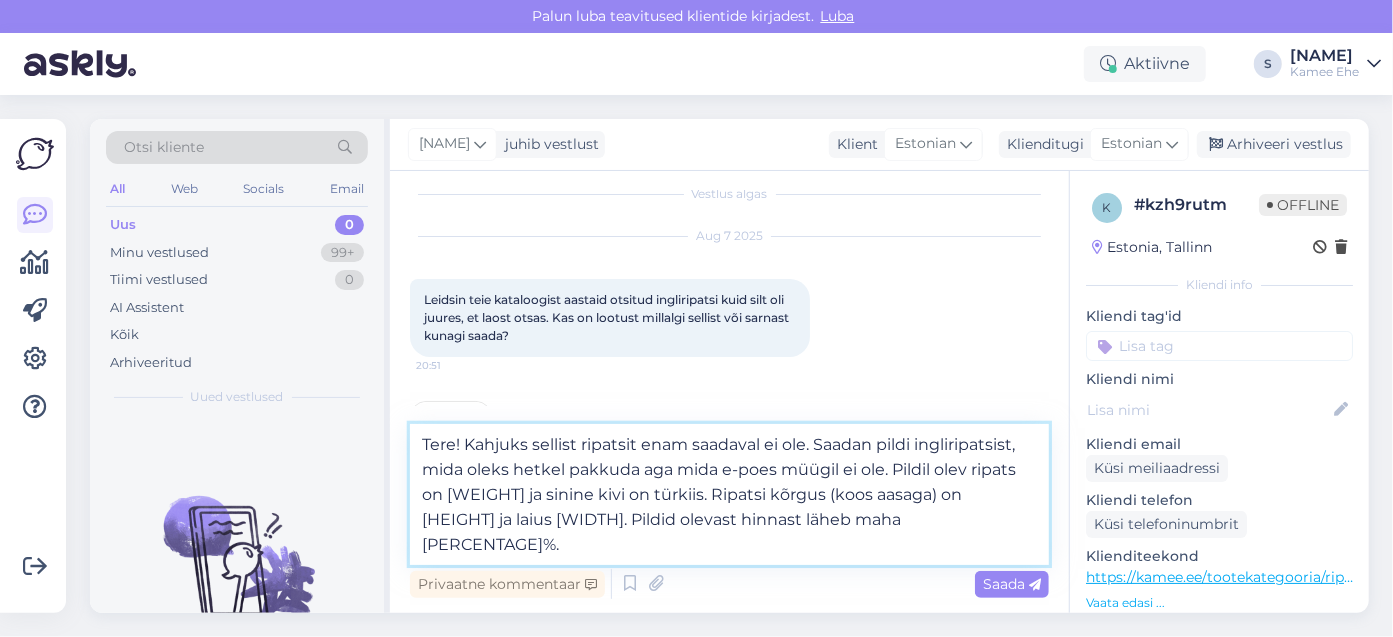 click on "Tere! Kahjuks sellist ripatsit enam saadaval ei ole. Saadan pildi ingliripatsist, mida oleks hetkel pakkuda aga mida e-poes müügil ei ole. Pildil olev ripats on [WEIGHT] ja sinine kivi on türkiis. Ripatsi kõrgus (koos aasaga) on [HEIGHT] ja laius [WIDTH]. Pildid olevast hinnast läheb maha [PERCENTAGE]%." at bounding box center (729, 494) 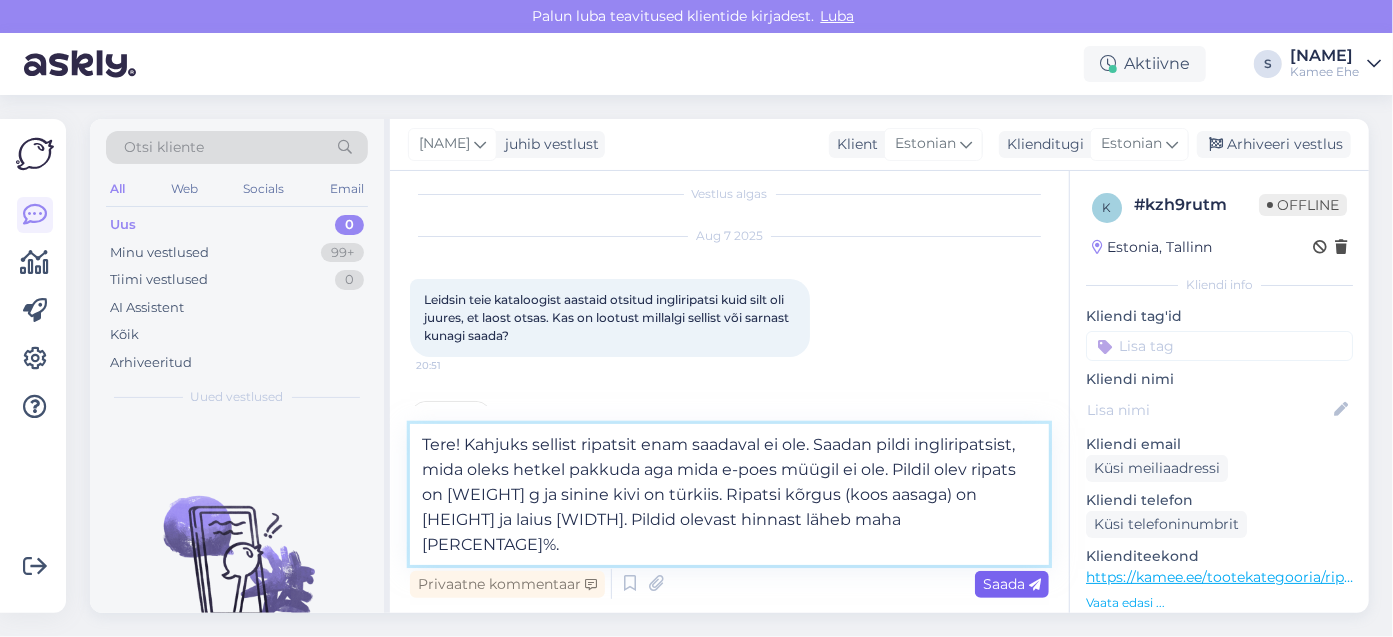 type on "Tere! Kahjuks sellist ripatsit enam saadaval ei ole. Saadan pildi ingliripatsist, mida oleks hetkel pakkuda aga mida e-poes müügil ei ole. Pildil olev ripats on [WEIGHT] g ja sinine kivi on türkiis. Ripatsi kõrgus (koos aasaga) on [HEIGHT] ja laius [WIDTH]. Pildid olevast hinnast läheb maha [PERCENTAGE]%." 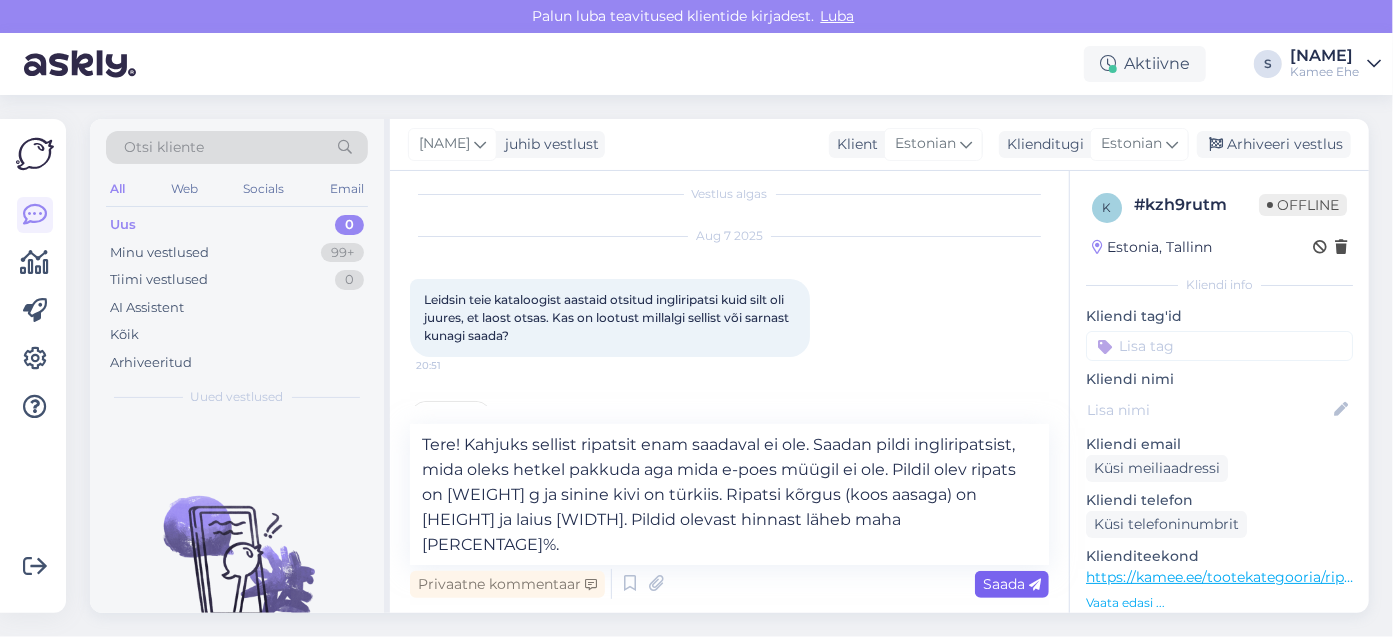 click on "Saada" at bounding box center [1012, 584] 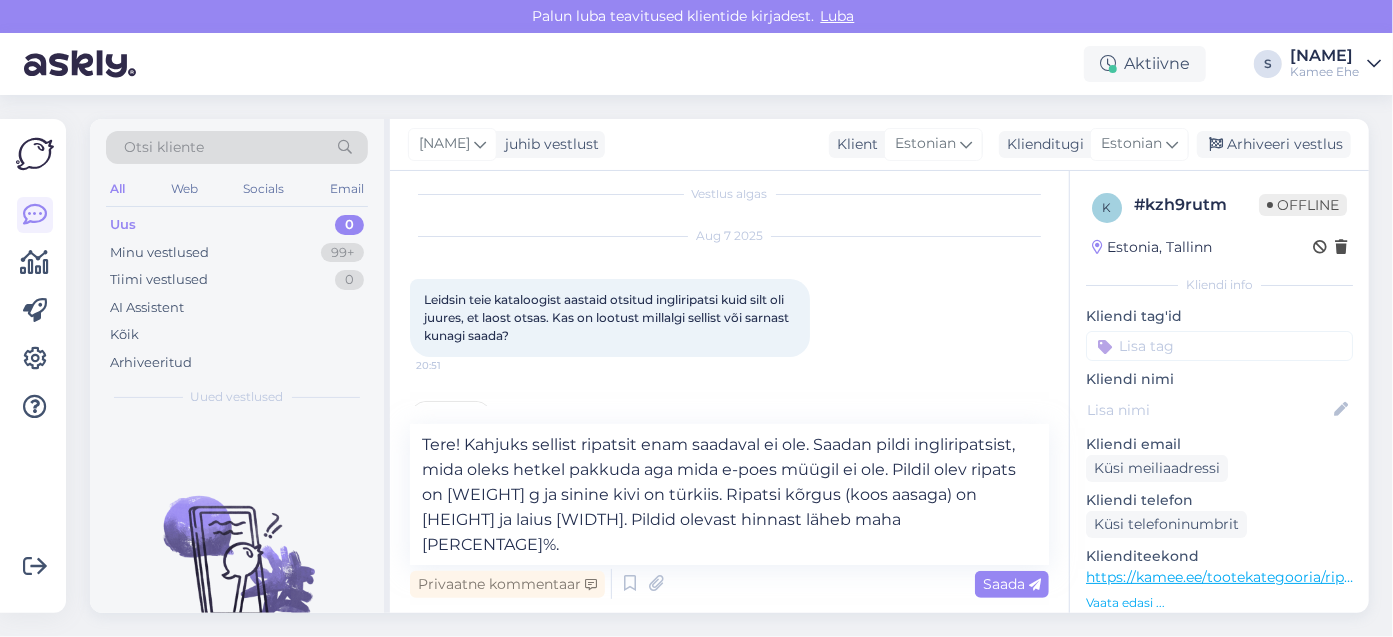 type 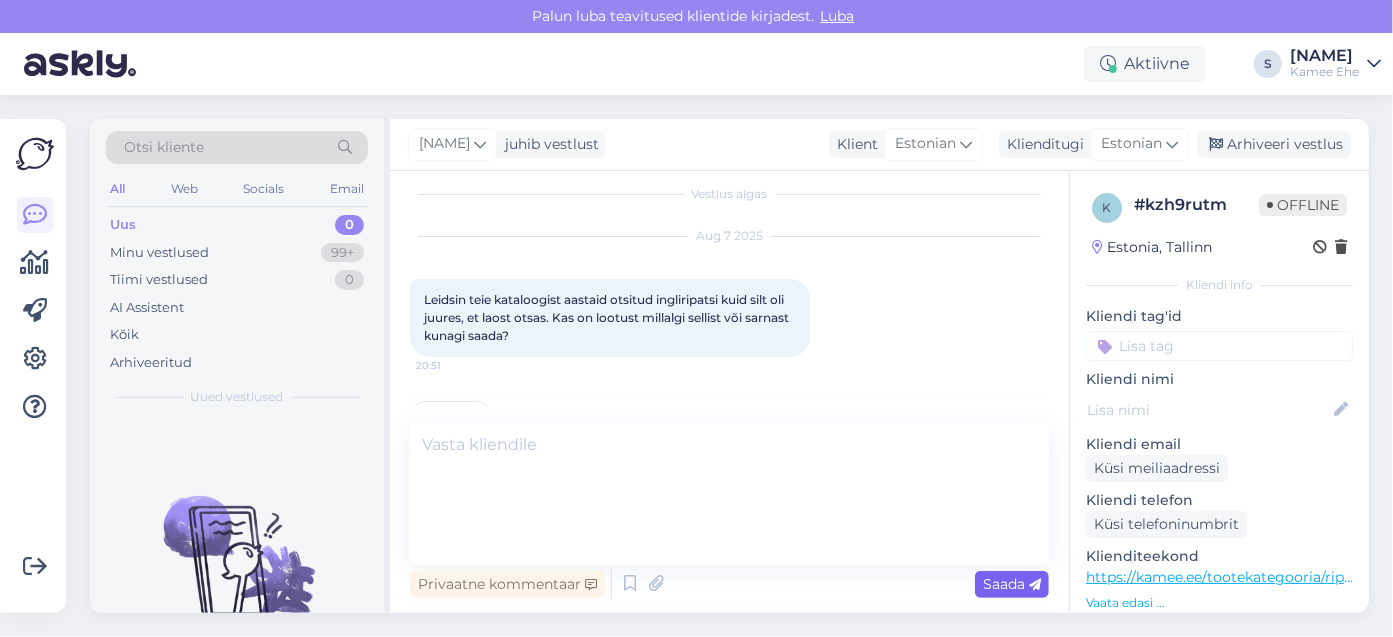scroll, scrollTop: 236, scrollLeft: 0, axis: vertical 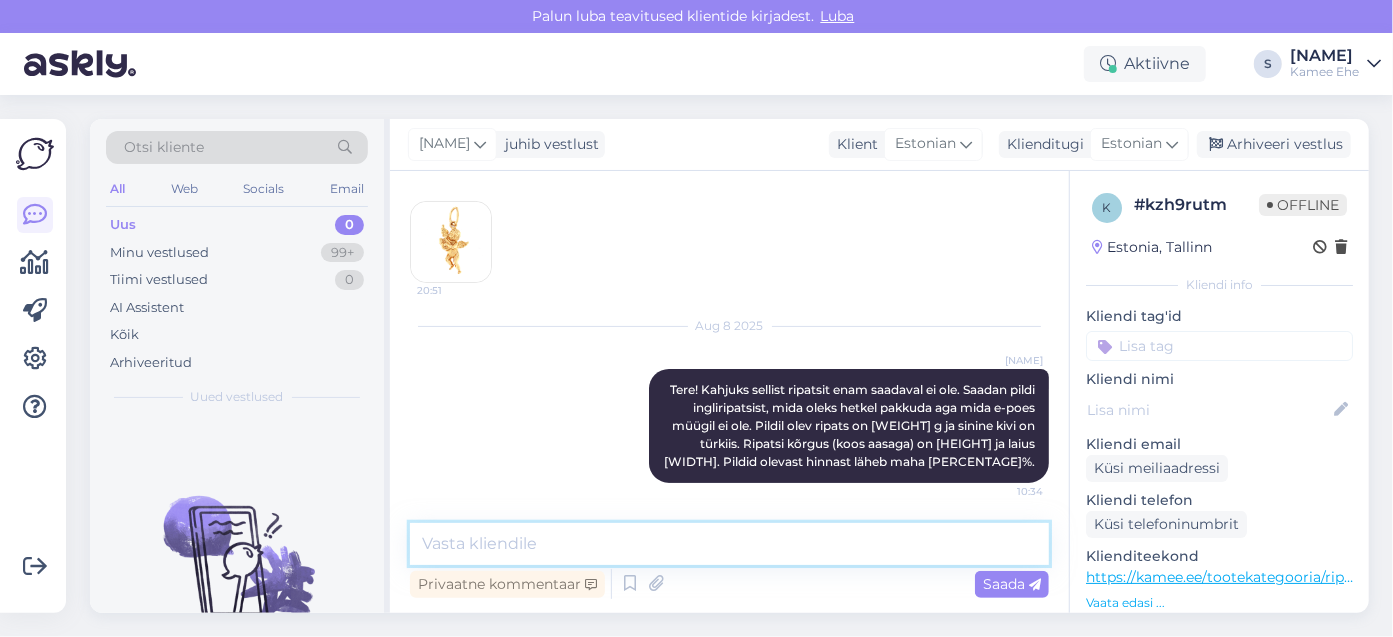 click at bounding box center (729, 544) 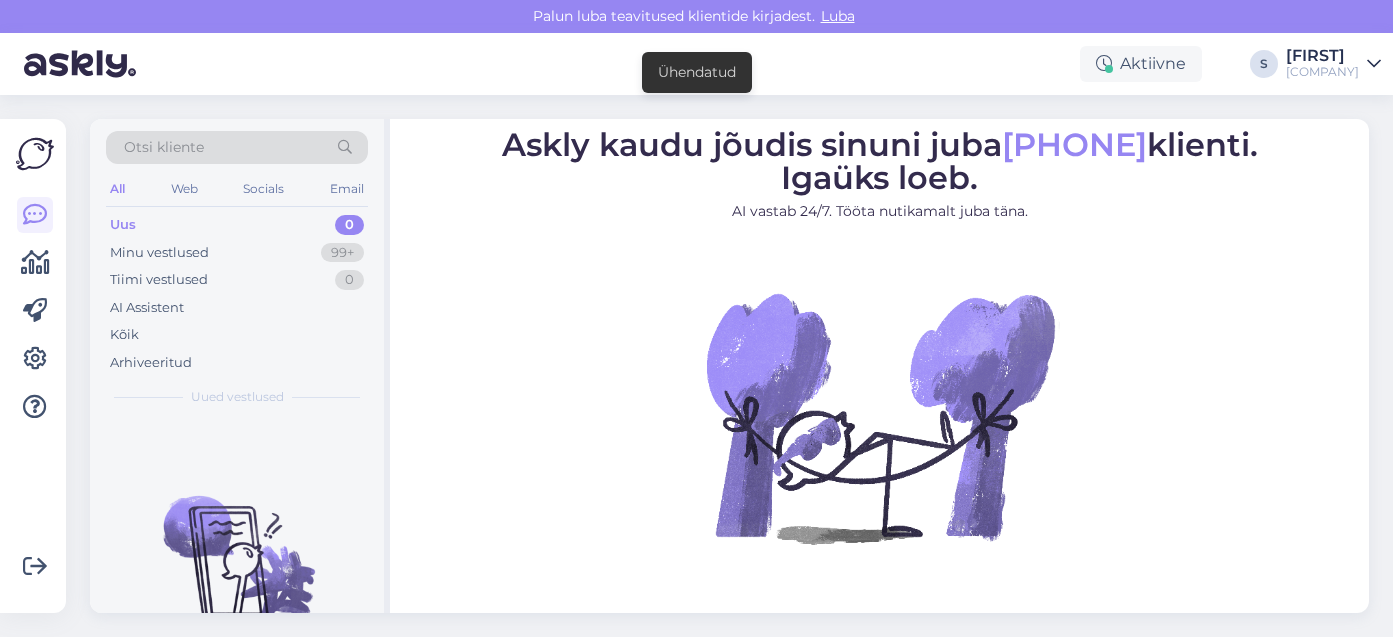 scroll, scrollTop: 0, scrollLeft: 0, axis: both 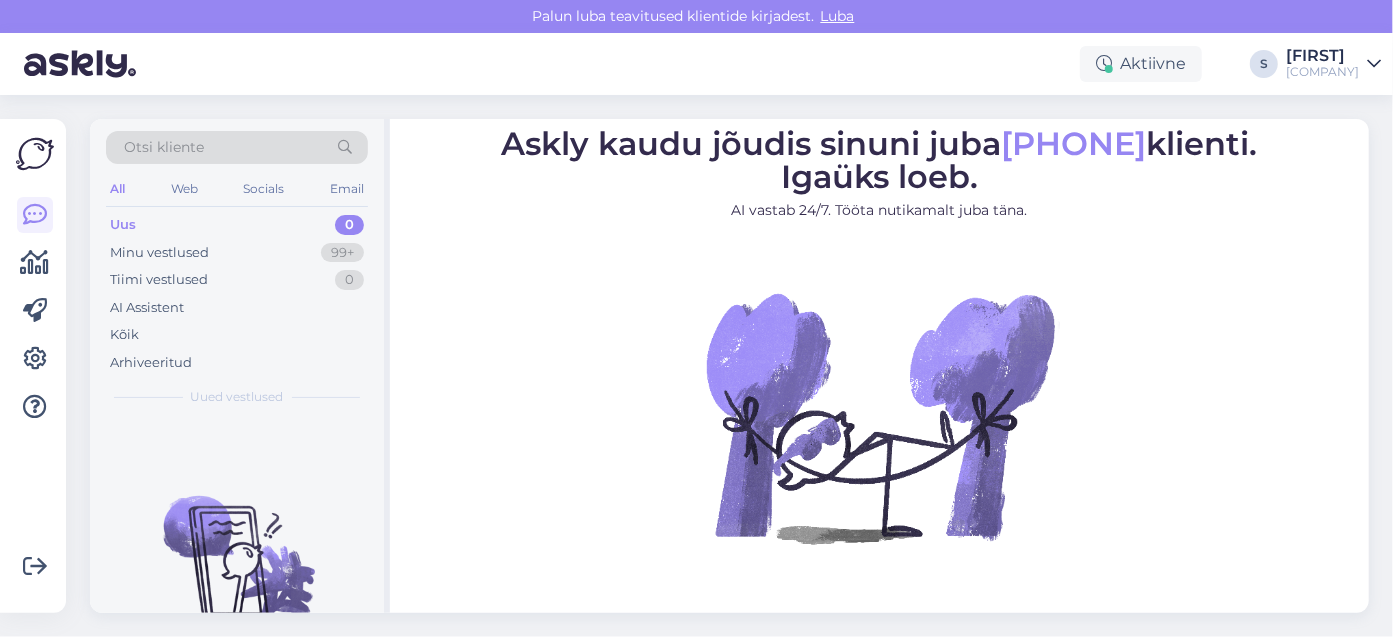 click on "Uus 0" at bounding box center [237, 225] 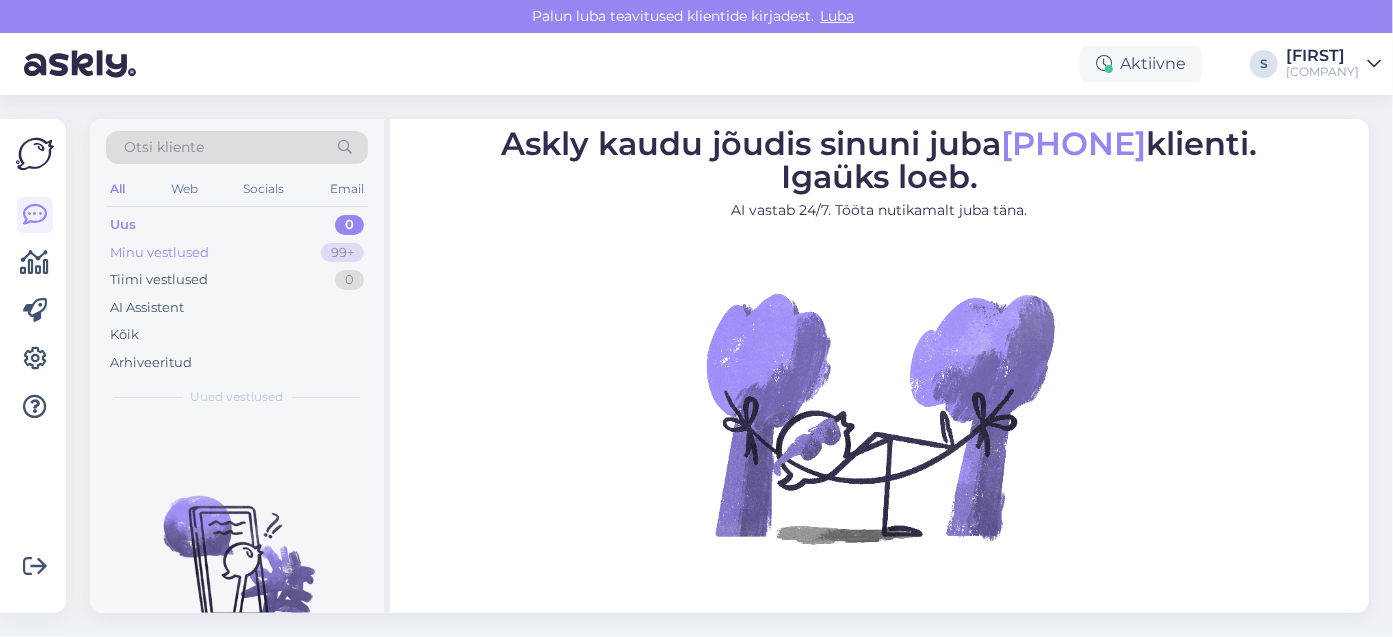 click on "Minu vestlused" at bounding box center (159, 253) 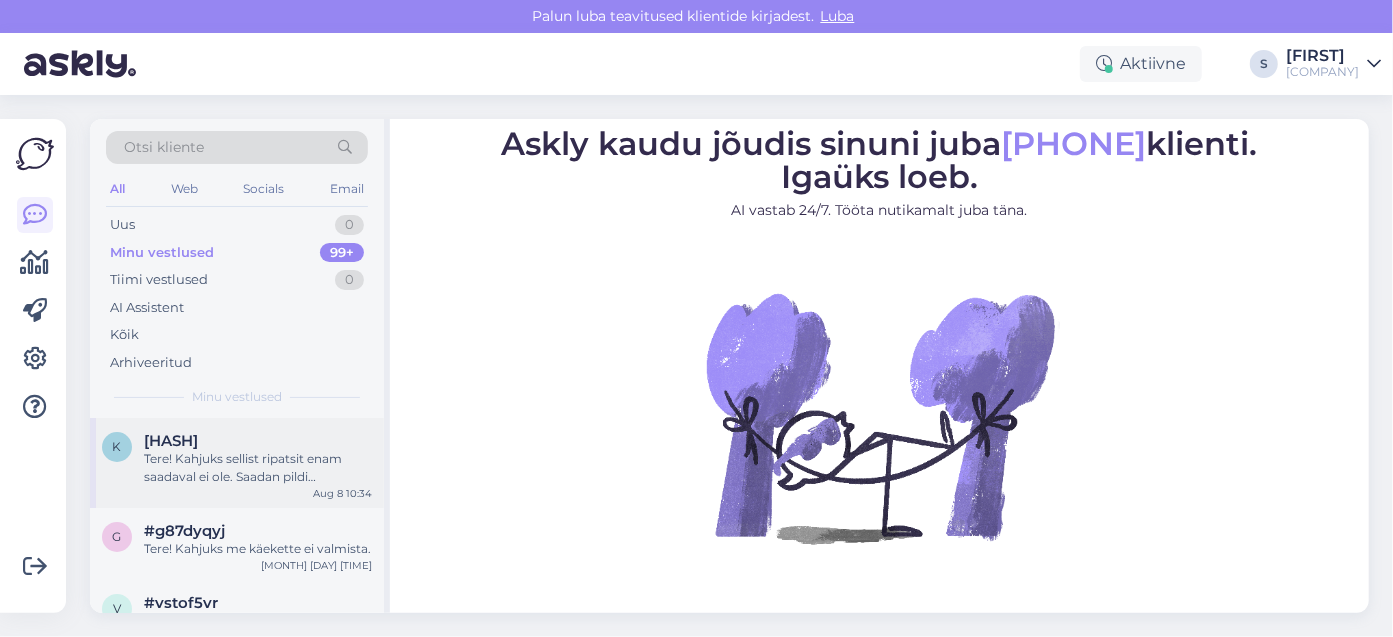 click on "[NUMBER] g [NUMBER] mm [NUMBER] mm" at bounding box center (258, 468) 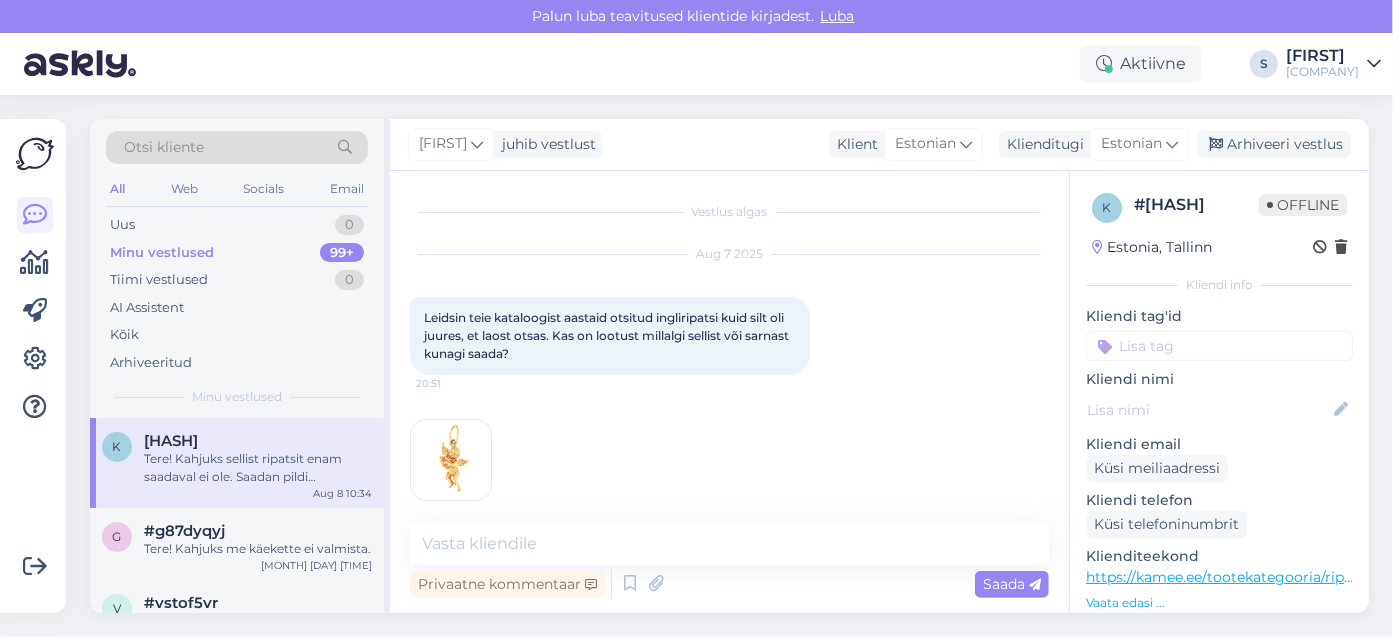 scroll, scrollTop: 236, scrollLeft: 0, axis: vertical 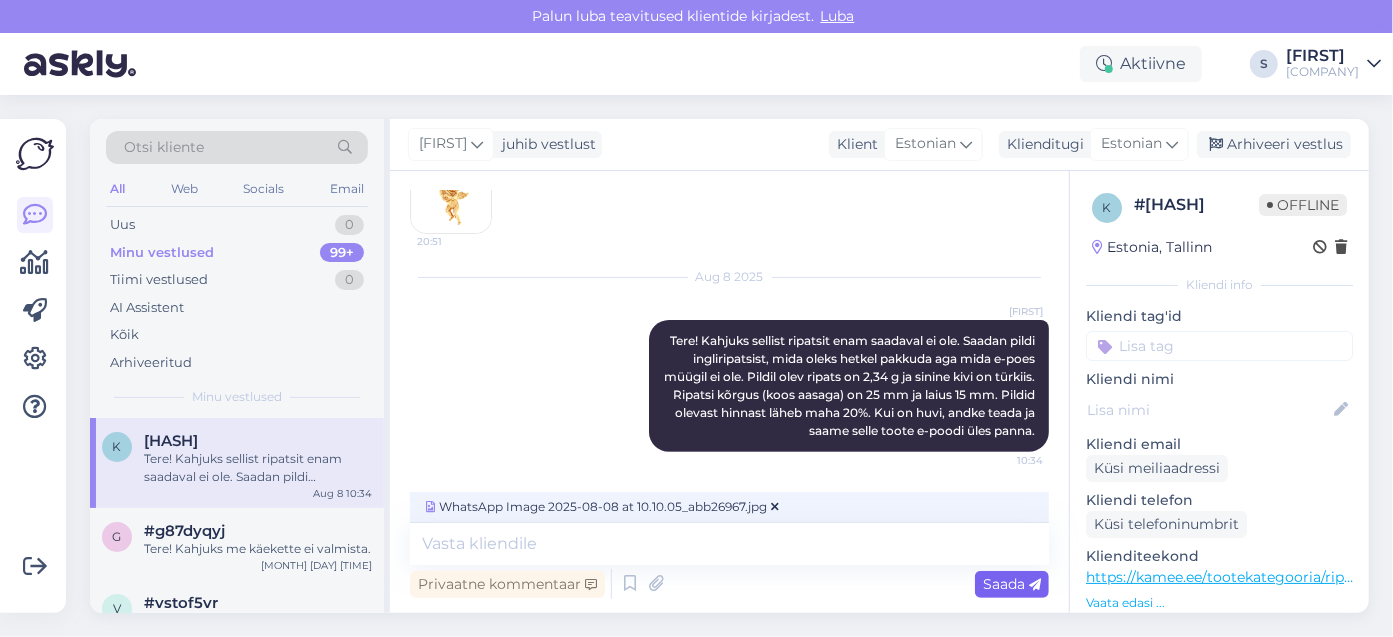 click on "Saada" at bounding box center [1012, 584] 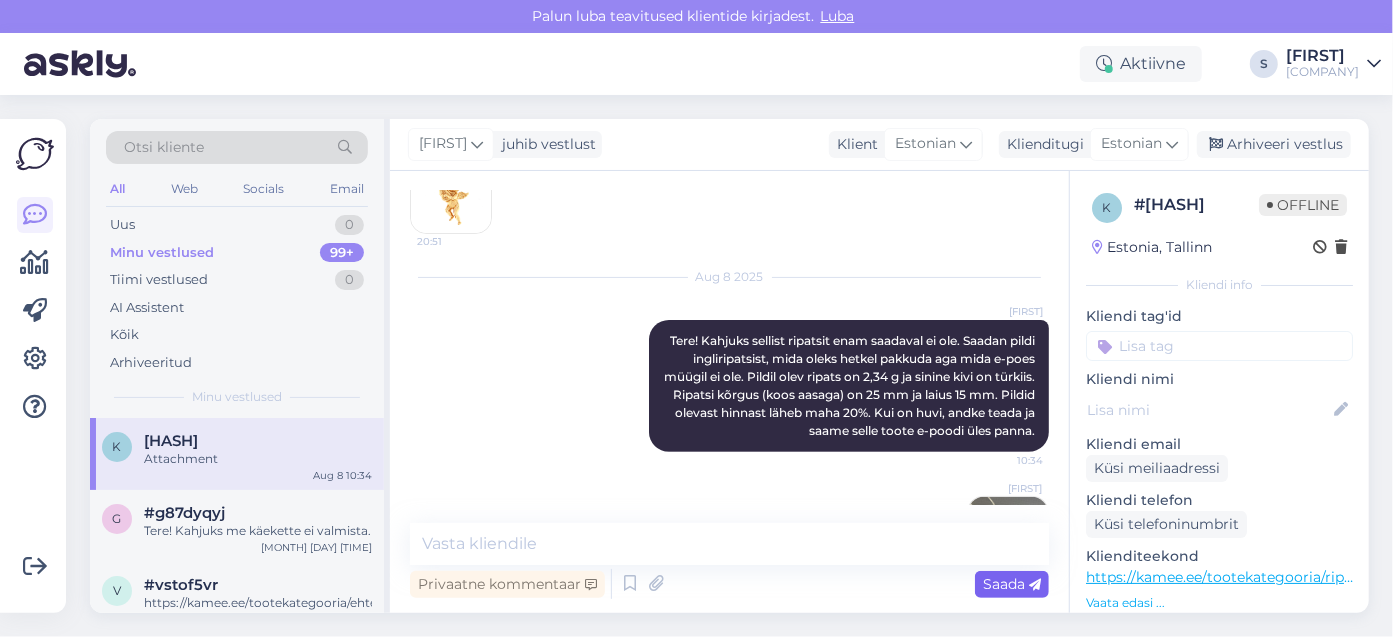 scroll, scrollTop: 362, scrollLeft: 0, axis: vertical 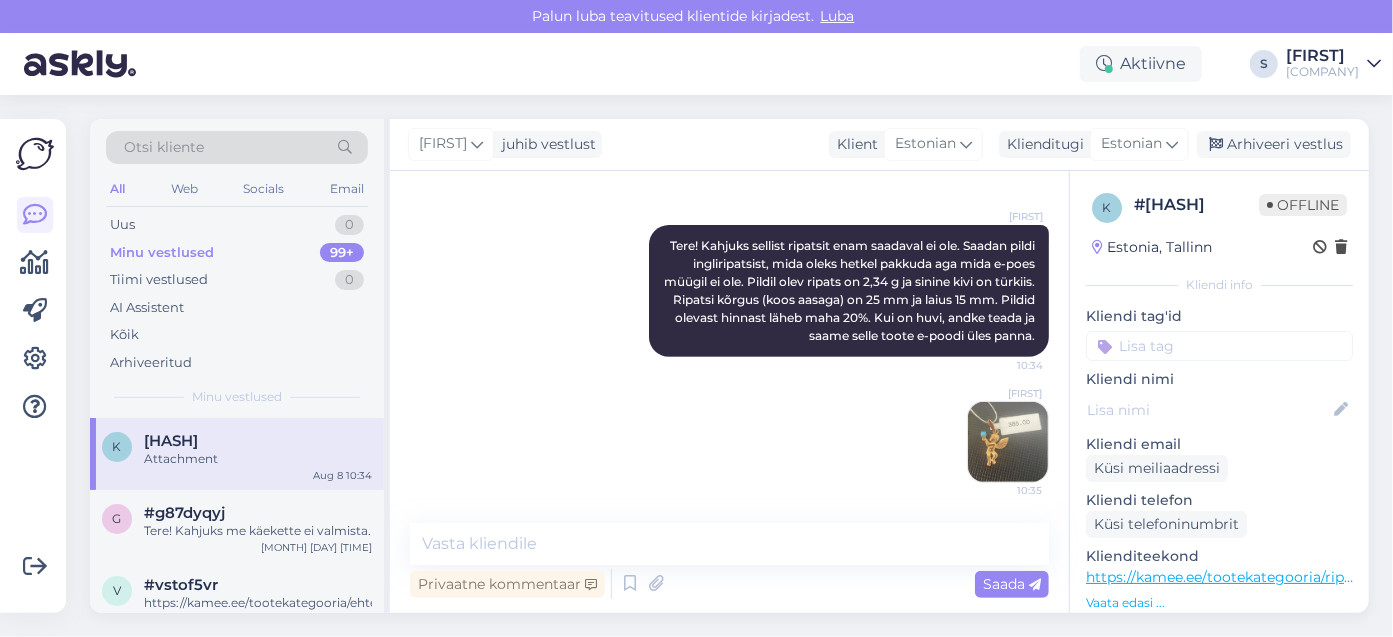 click on "Minu vestlused" at bounding box center (162, 253) 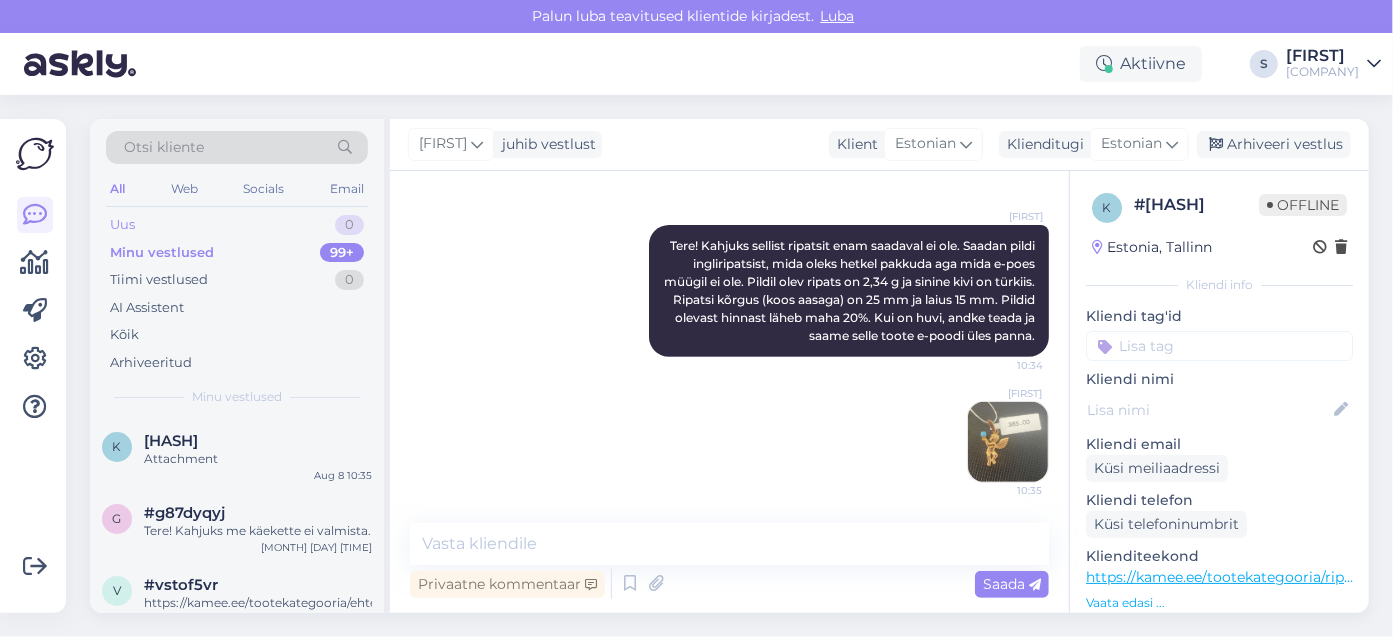 click on "Uus" at bounding box center (122, 225) 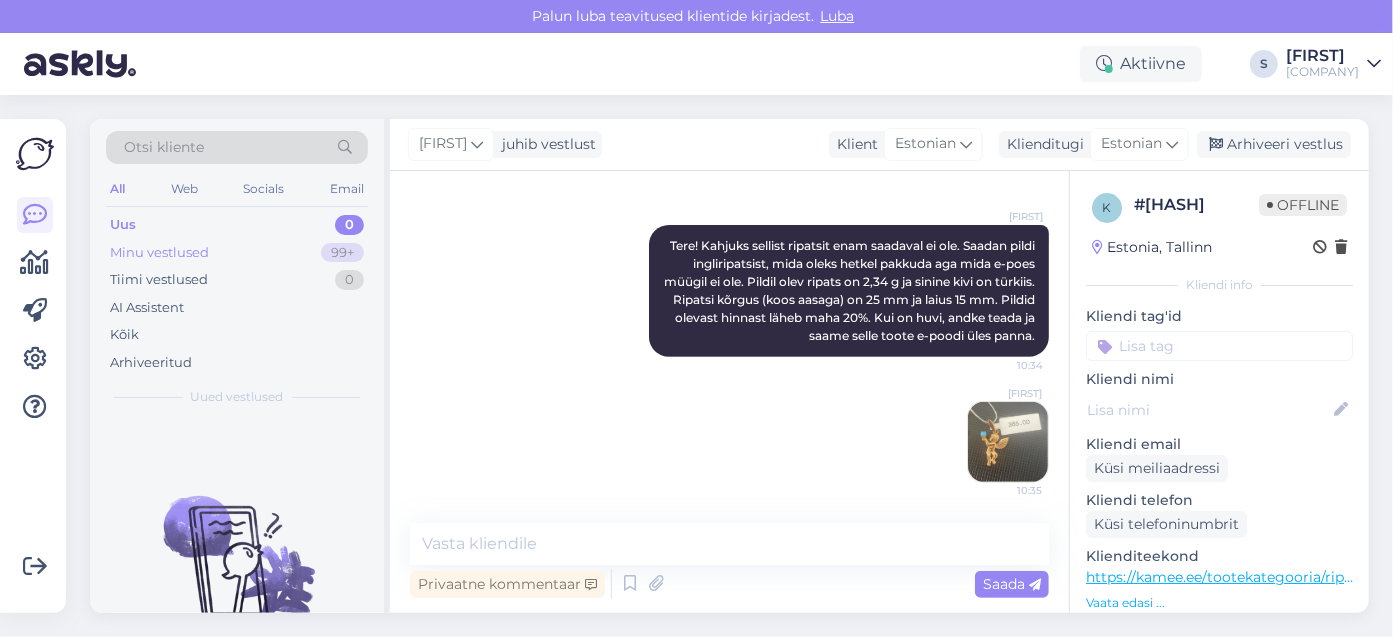 click on "Minu vestlused" at bounding box center [159, 253] 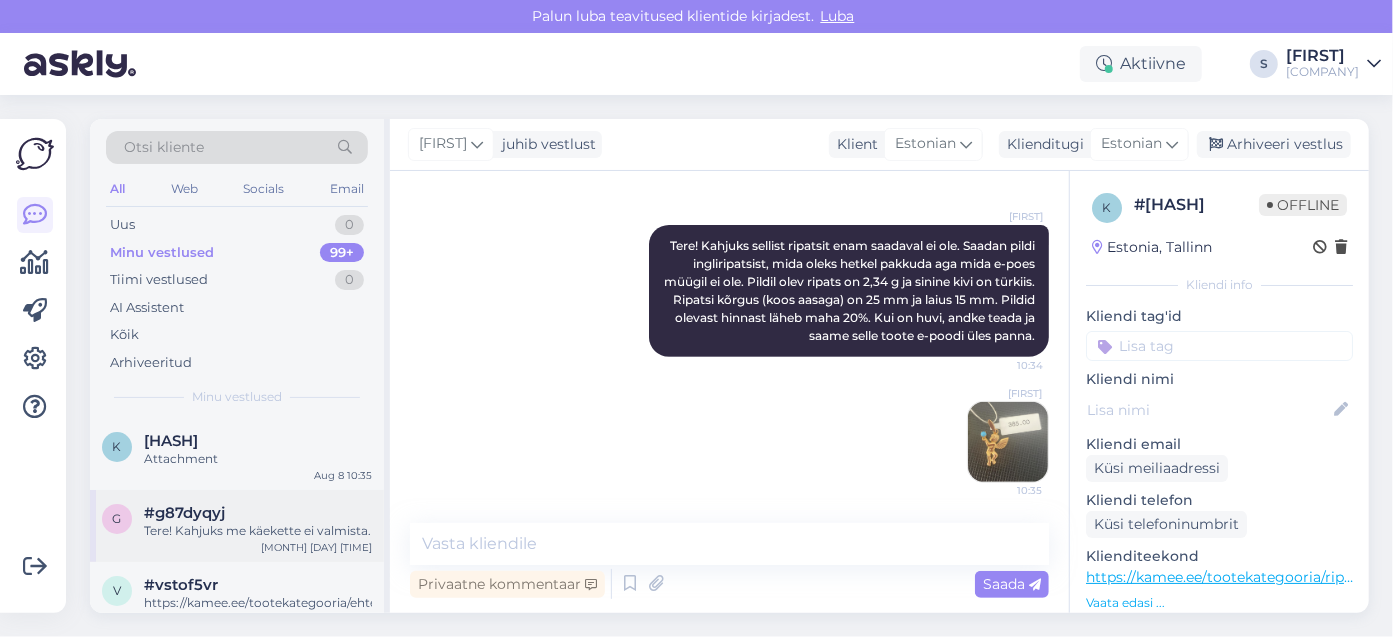 click on "[EMAIL]" at bounding box center [258, 531] 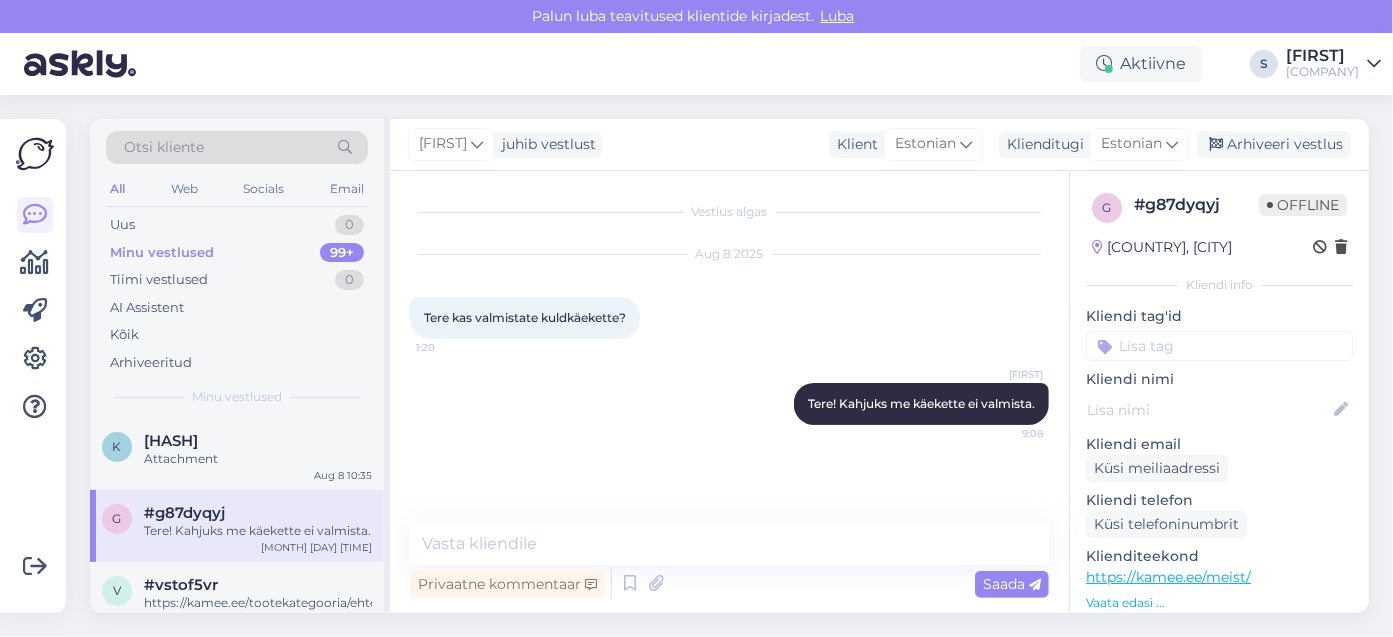 scroll, scrollTop: 0, scrollLeft: 0, axis: both 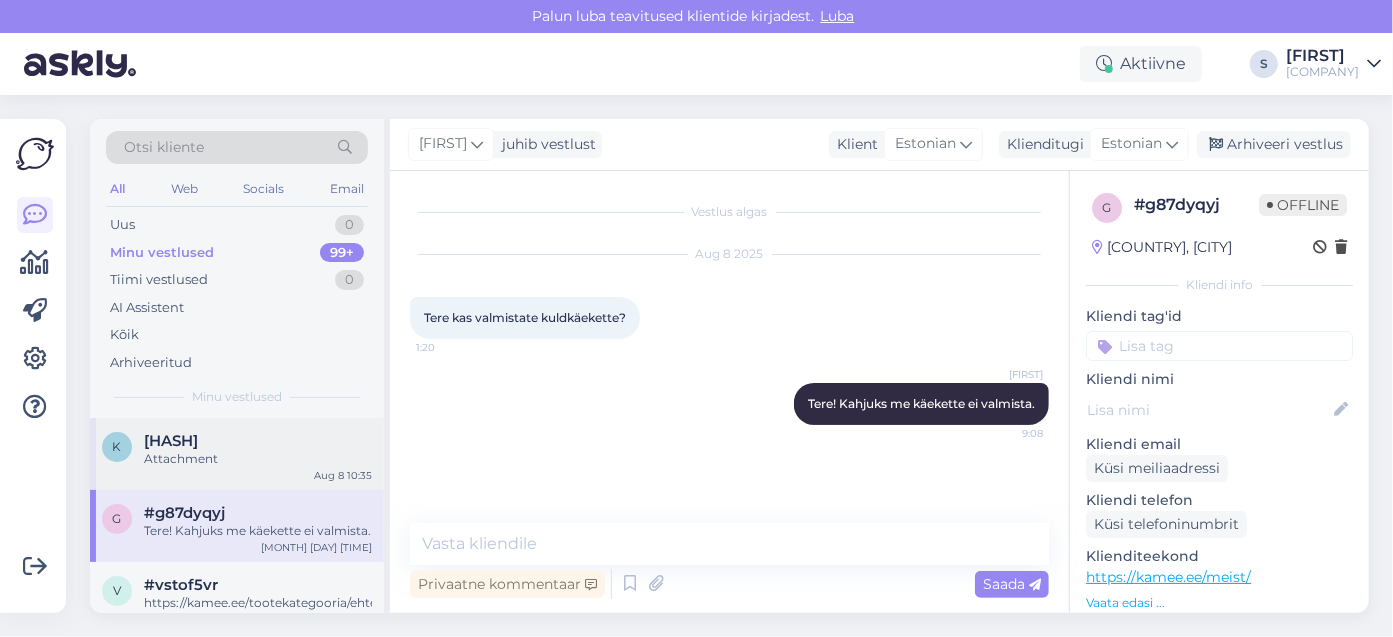 click on "#kzh9rutm" at bounding box center (171, 441) 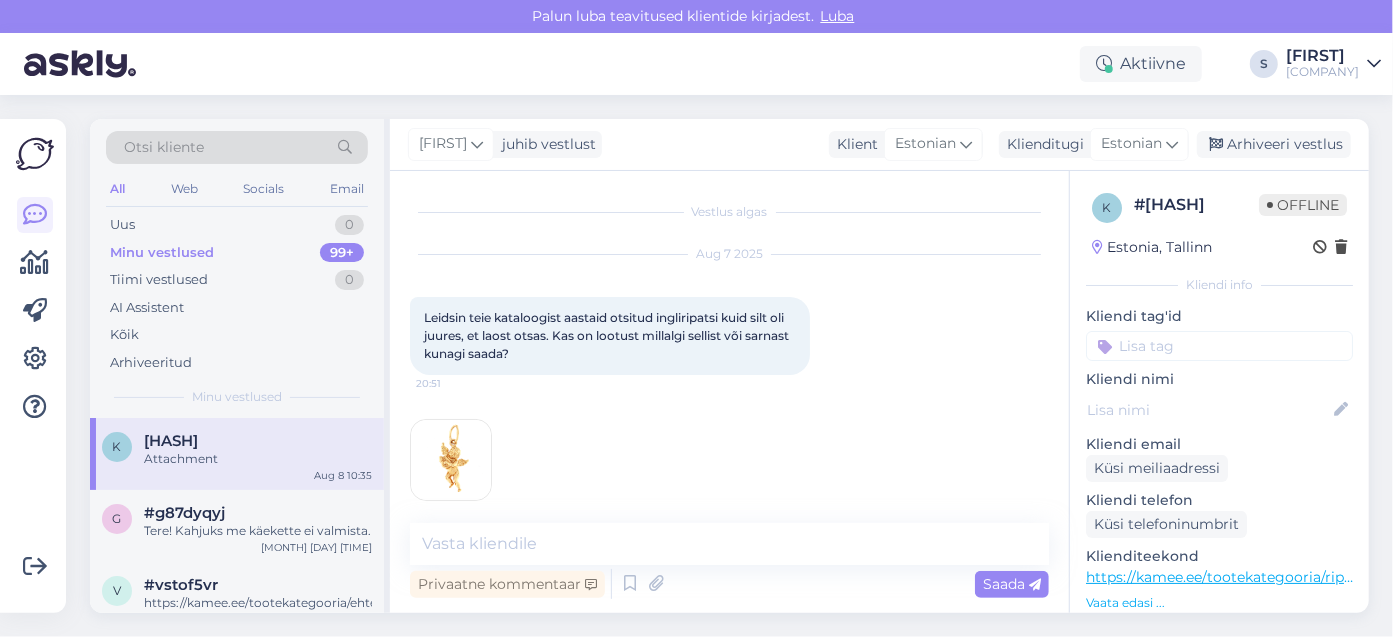 scroll, scrollTop: 362, scrollLeft: 0, axis: vertical 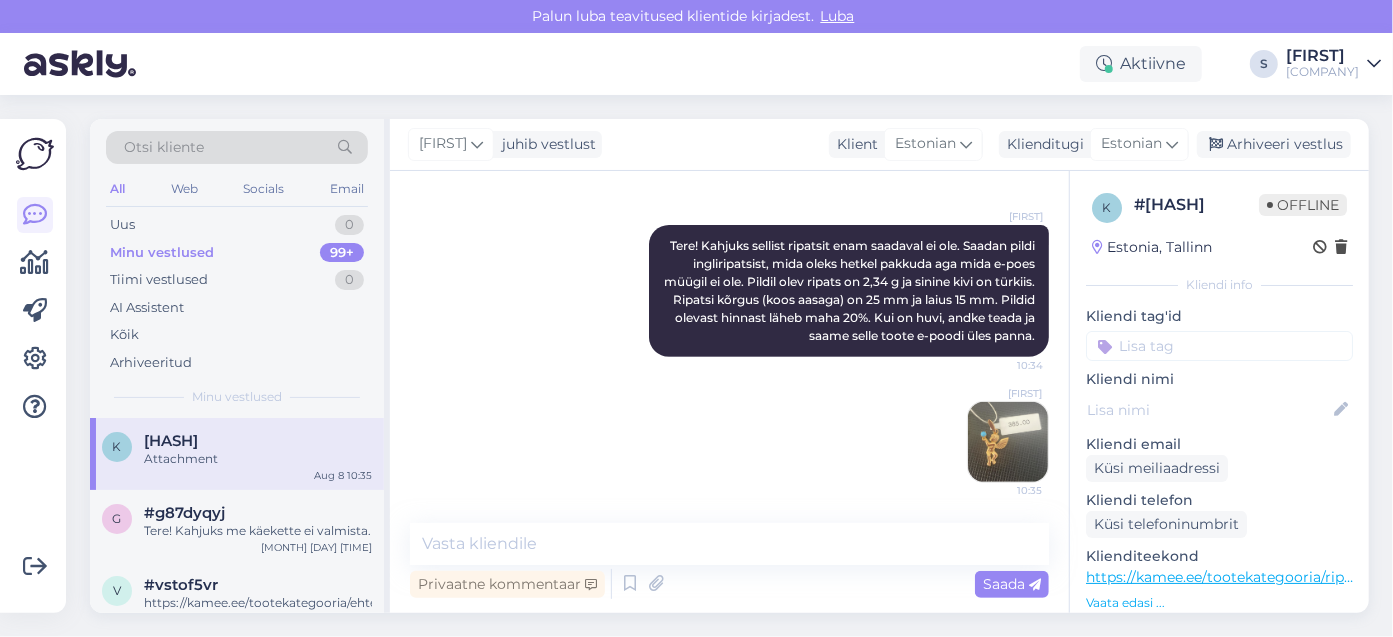 click at bounding box center (1008, 442) 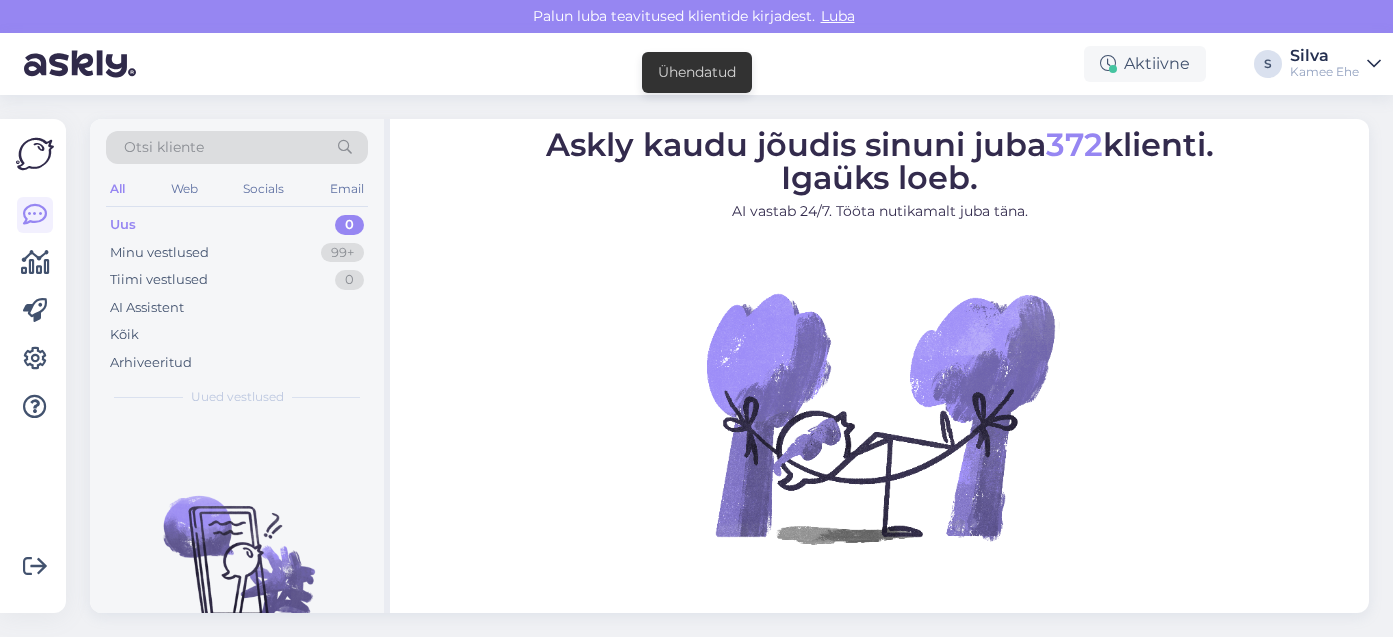 scroll, scrollTop: 0, scrollLeft: 0, axis: both 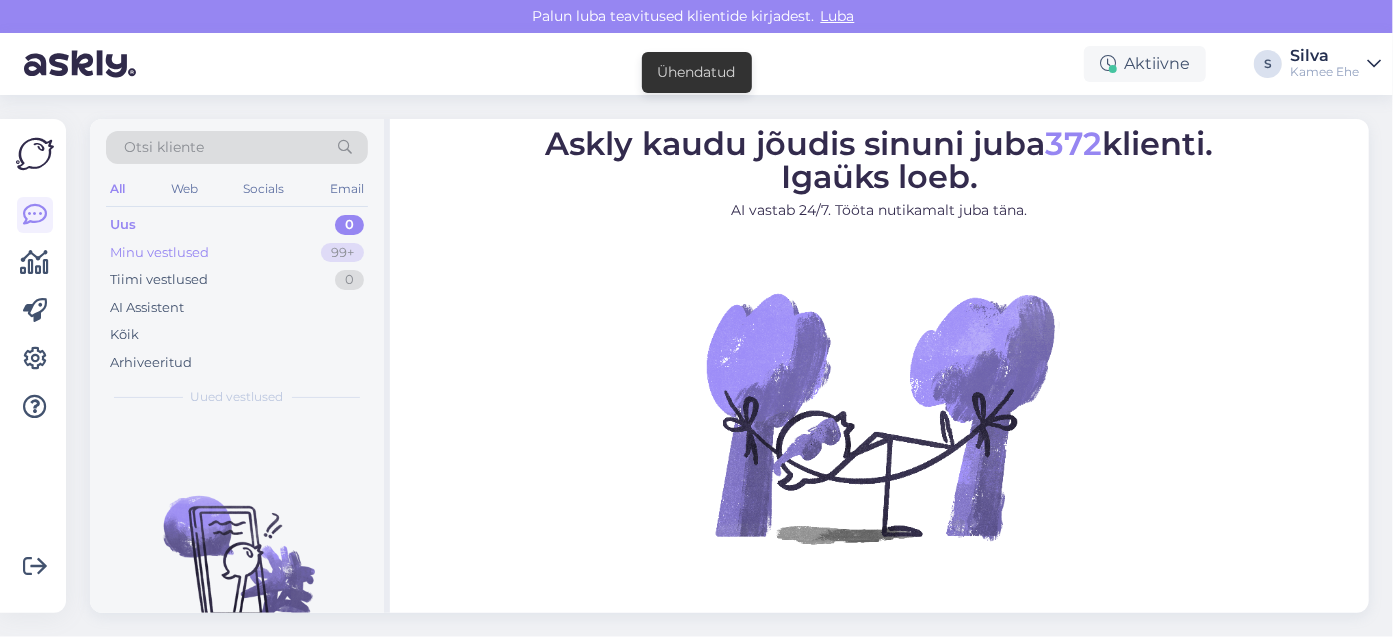 click on "Minu vestlused" at bounding box center (159, 253) 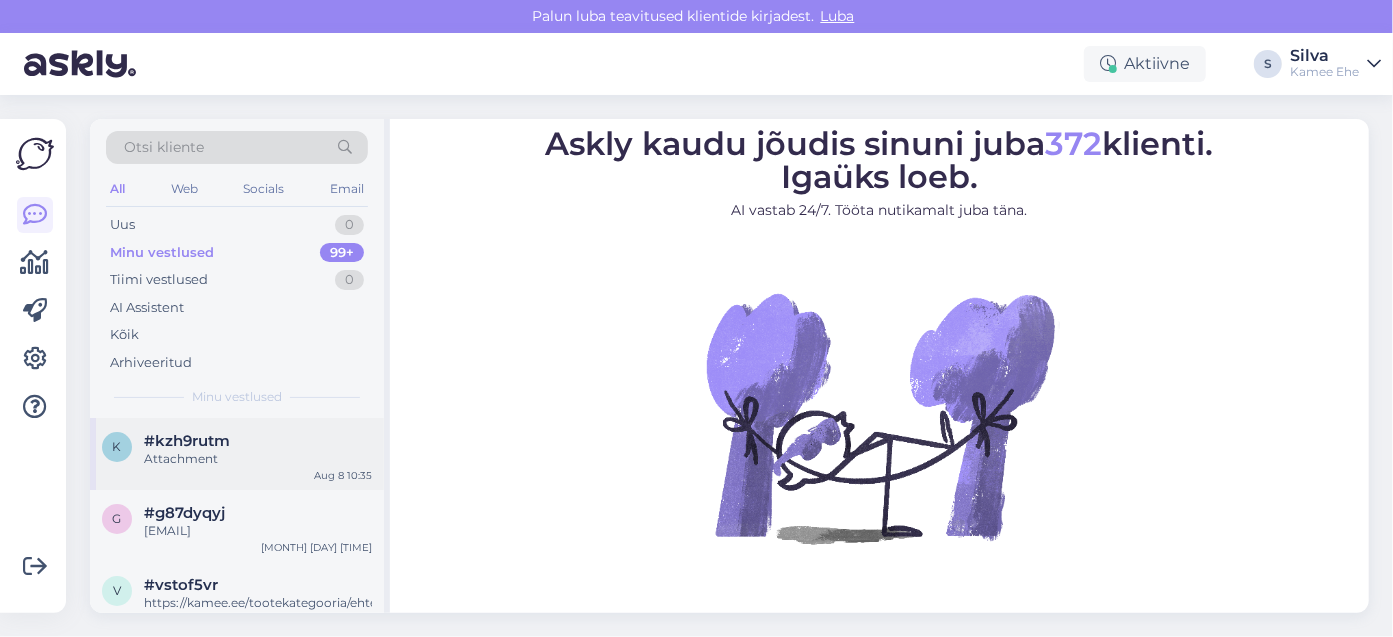 click on "#kzh9rutm" at bounding box center (187, 441) 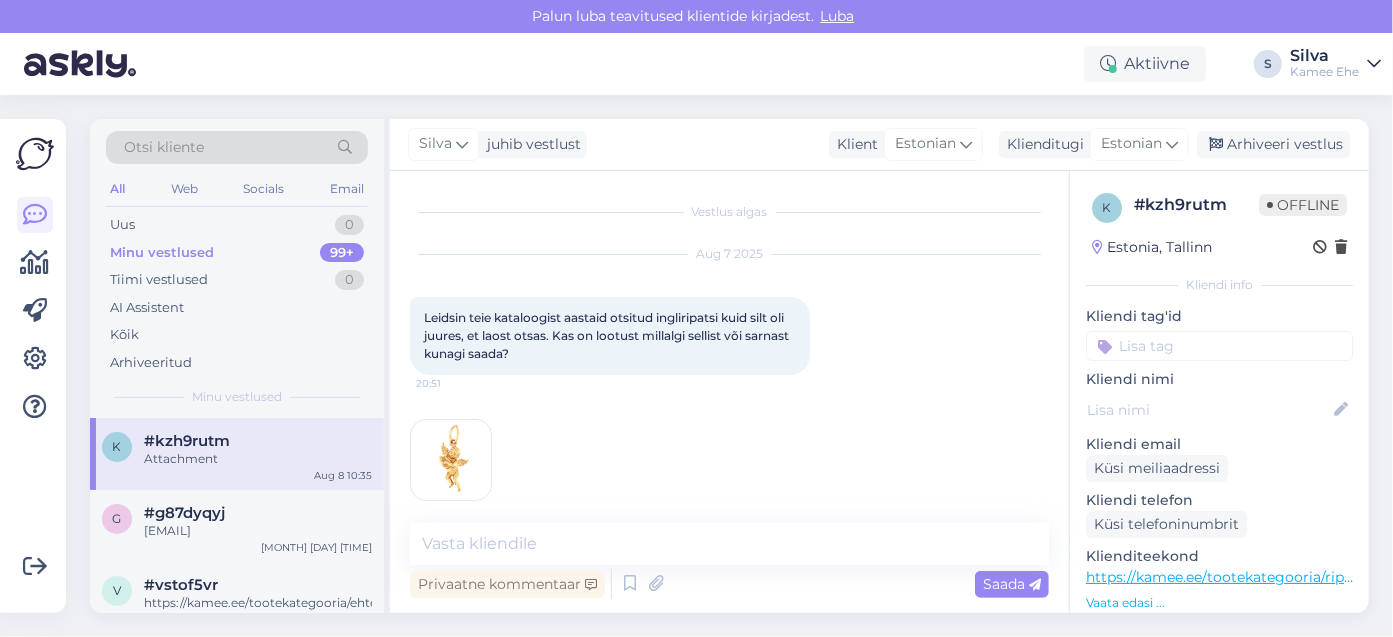 scroll, scrollTop: 362, scrollLeft: 0, axis: vertical 